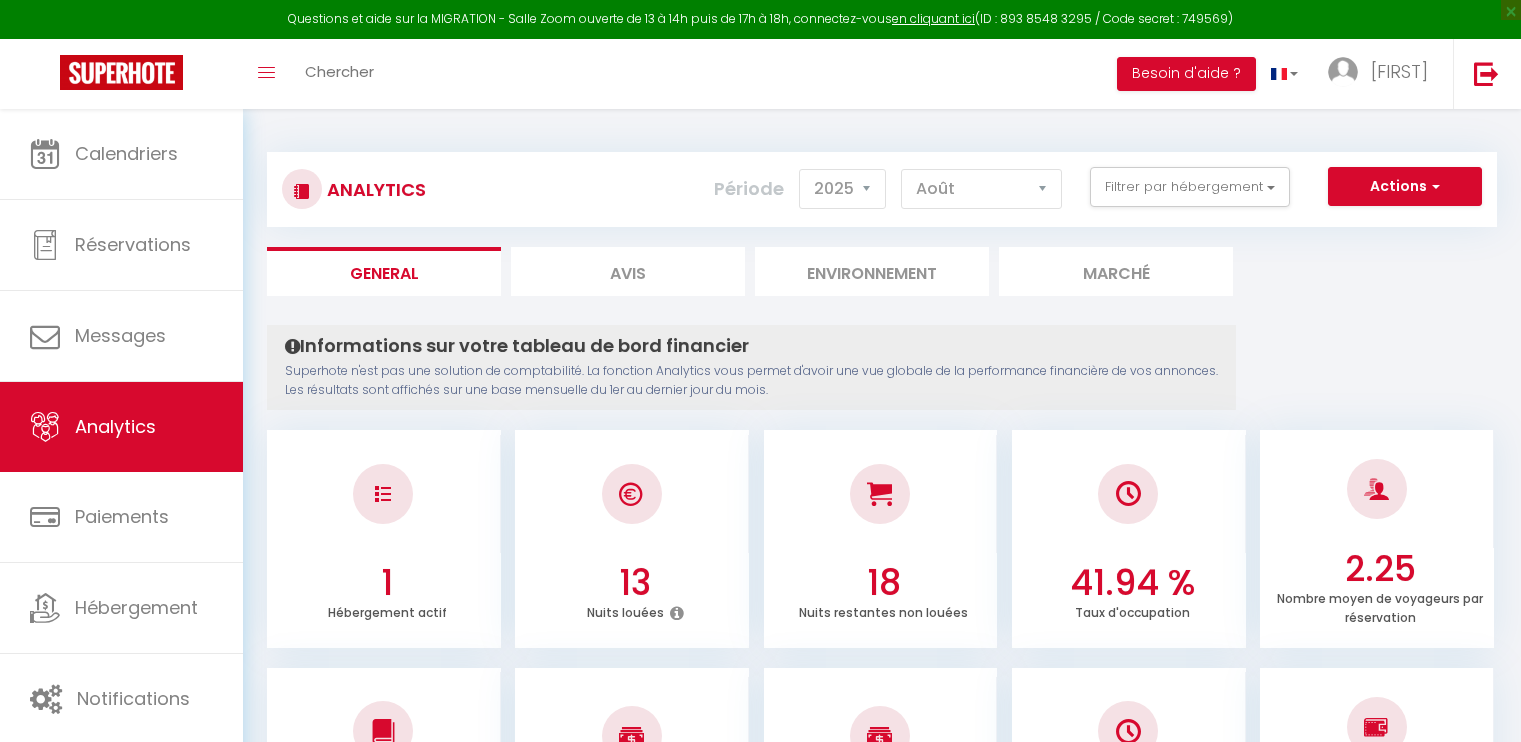 select on "2025" 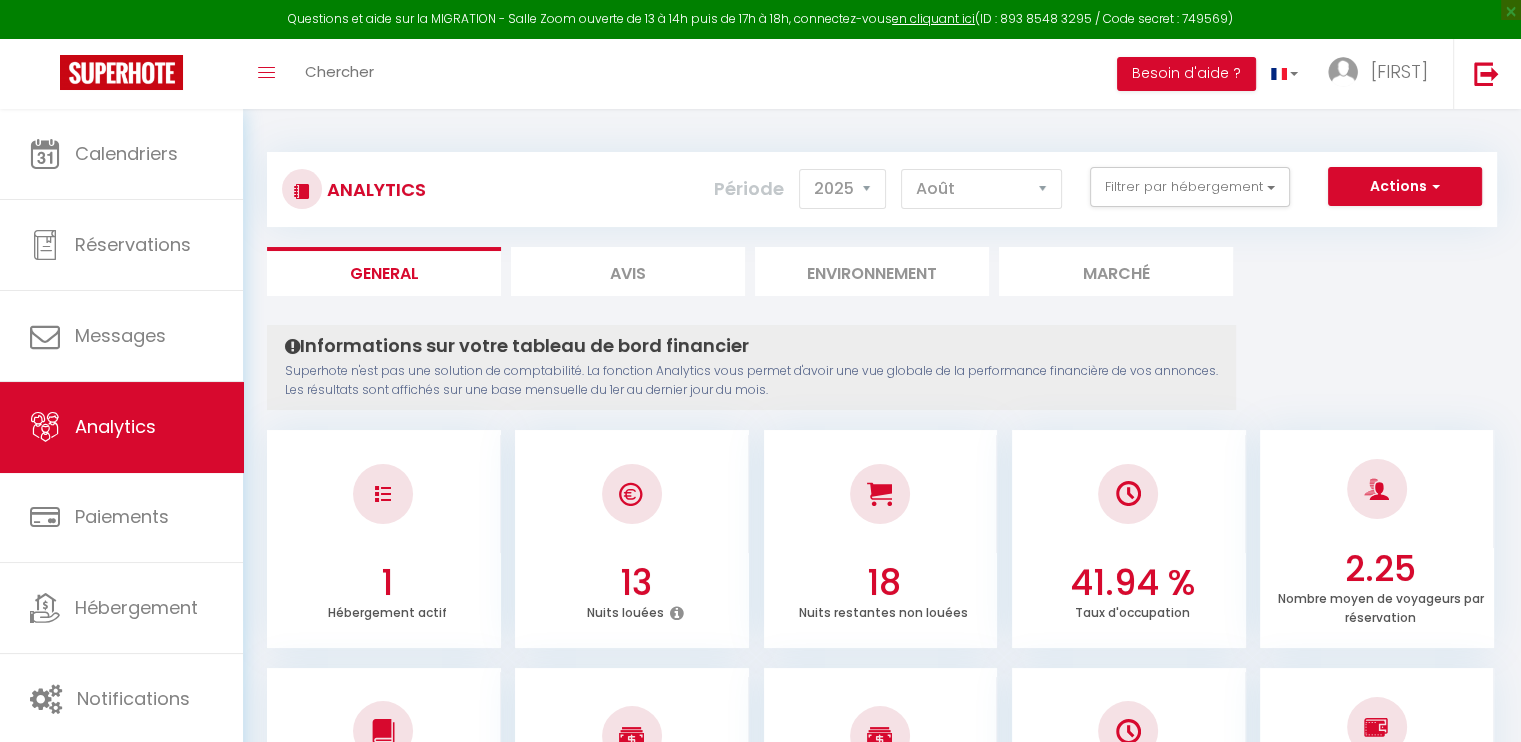 scroll, scrollTop: 0, scrollLeft: 0, axis: both 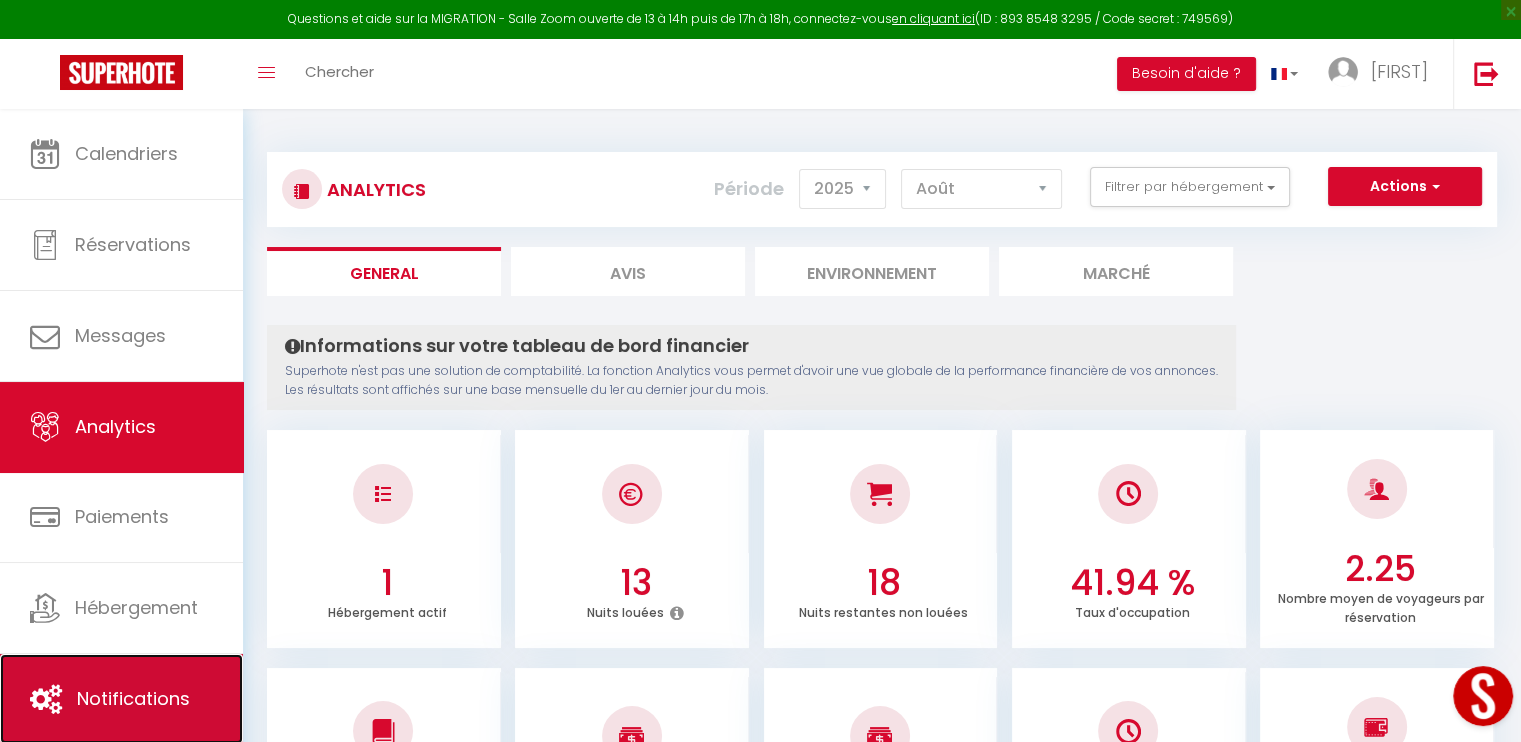 click on "Notifications" at bounding box center (133, 698) 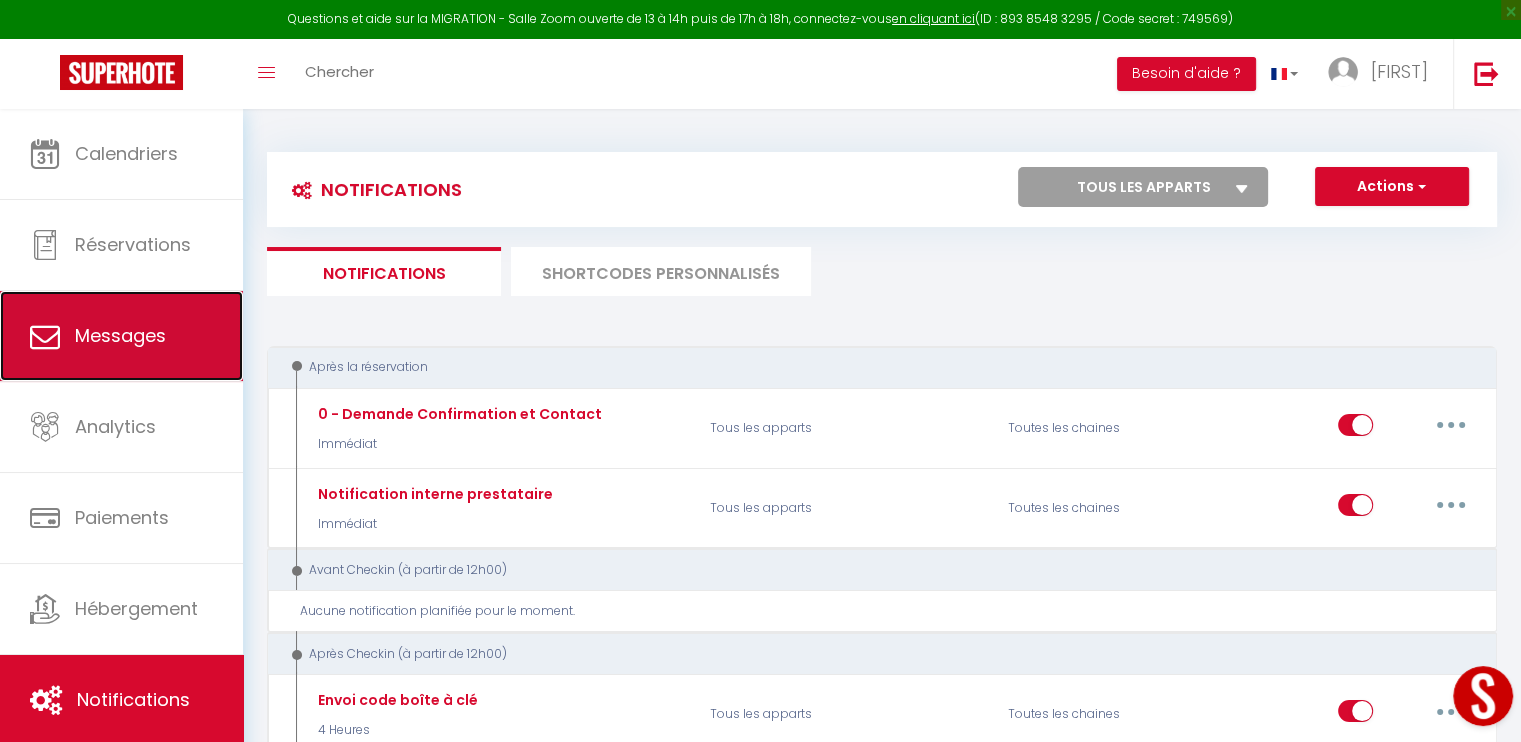 click on "Messages" at bounding box center (121, 336) 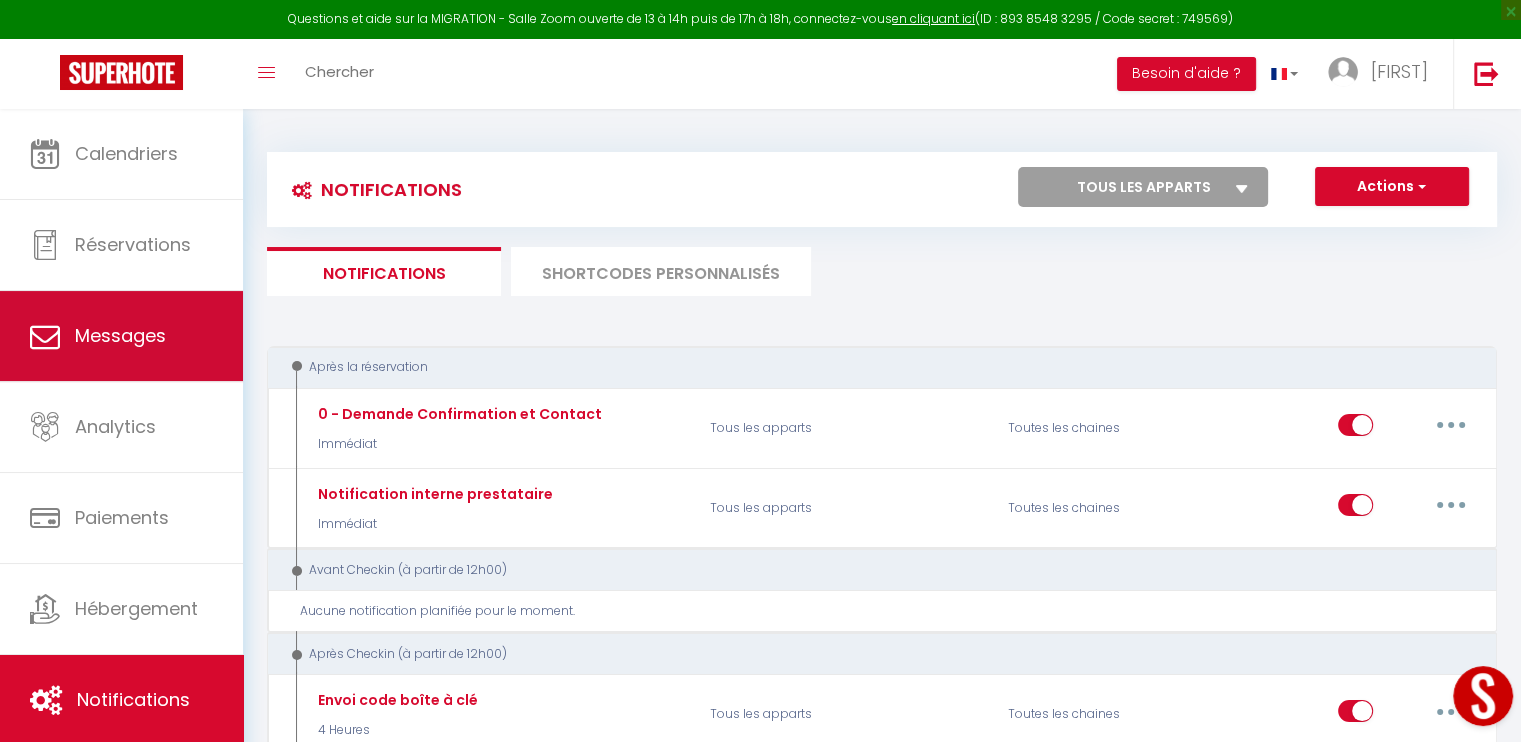 select on "message" 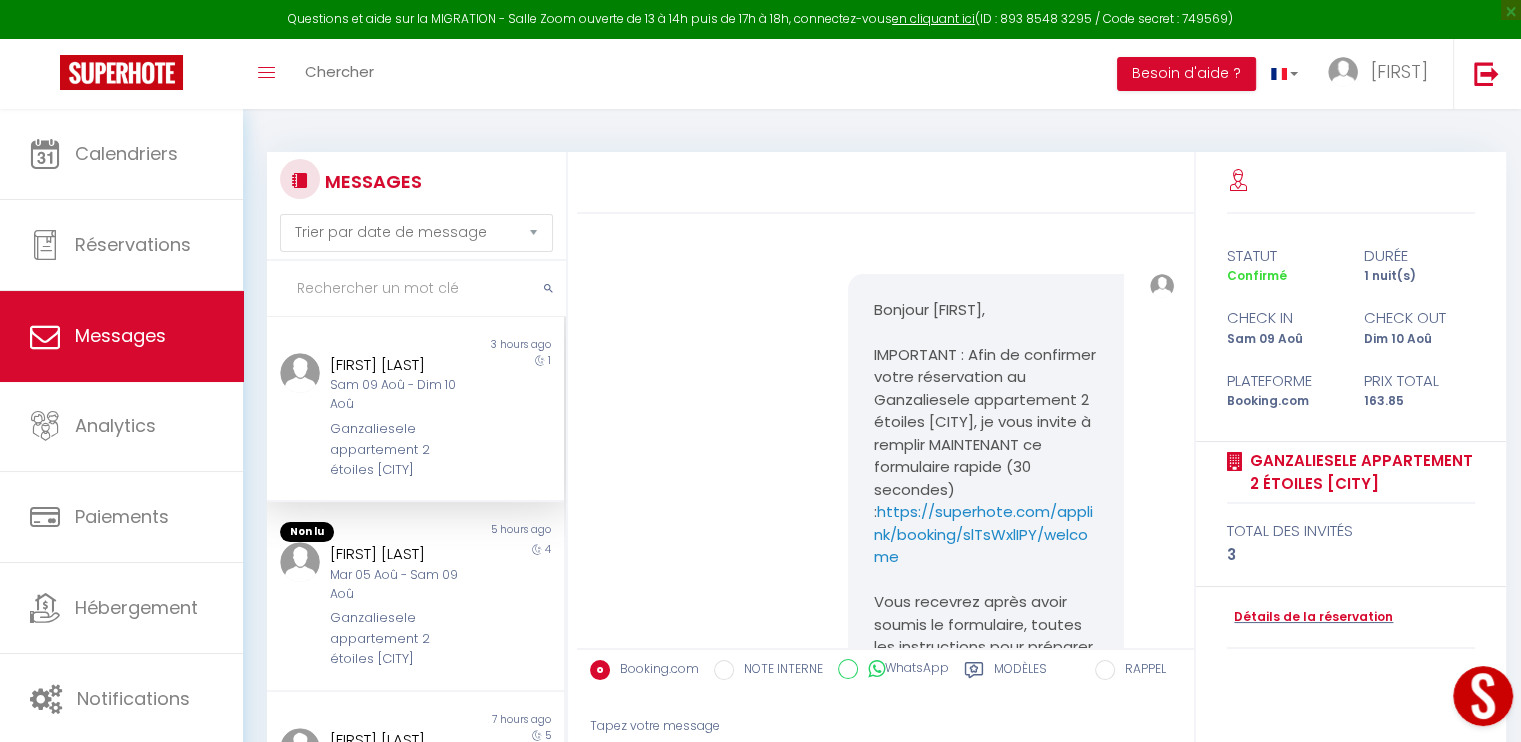 scroll, scrollTop: 3122, scrollLeft: 0, axis: vertical 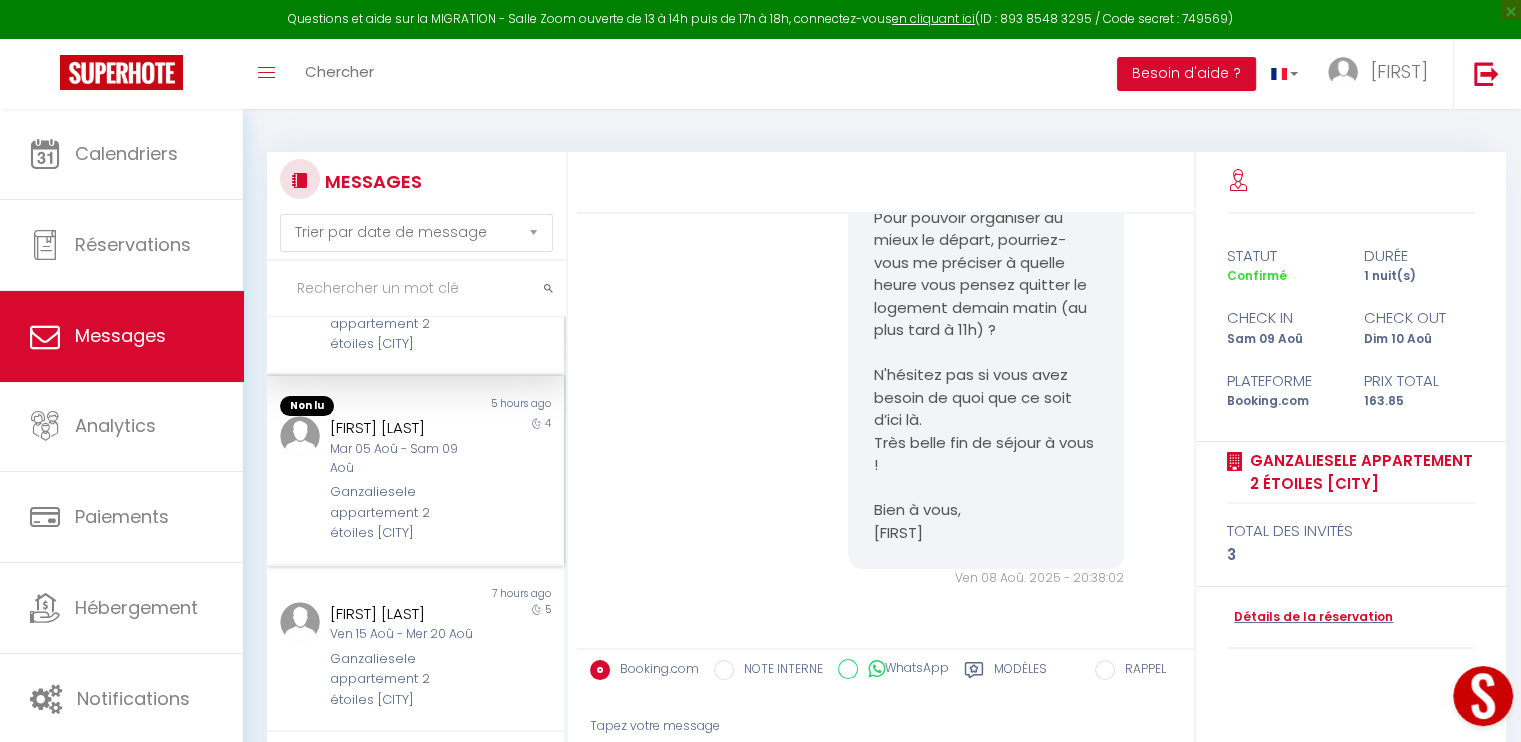 click on "Mar 05 Aoû - Sam 09 Aoû" at bounding box center (403, 459) 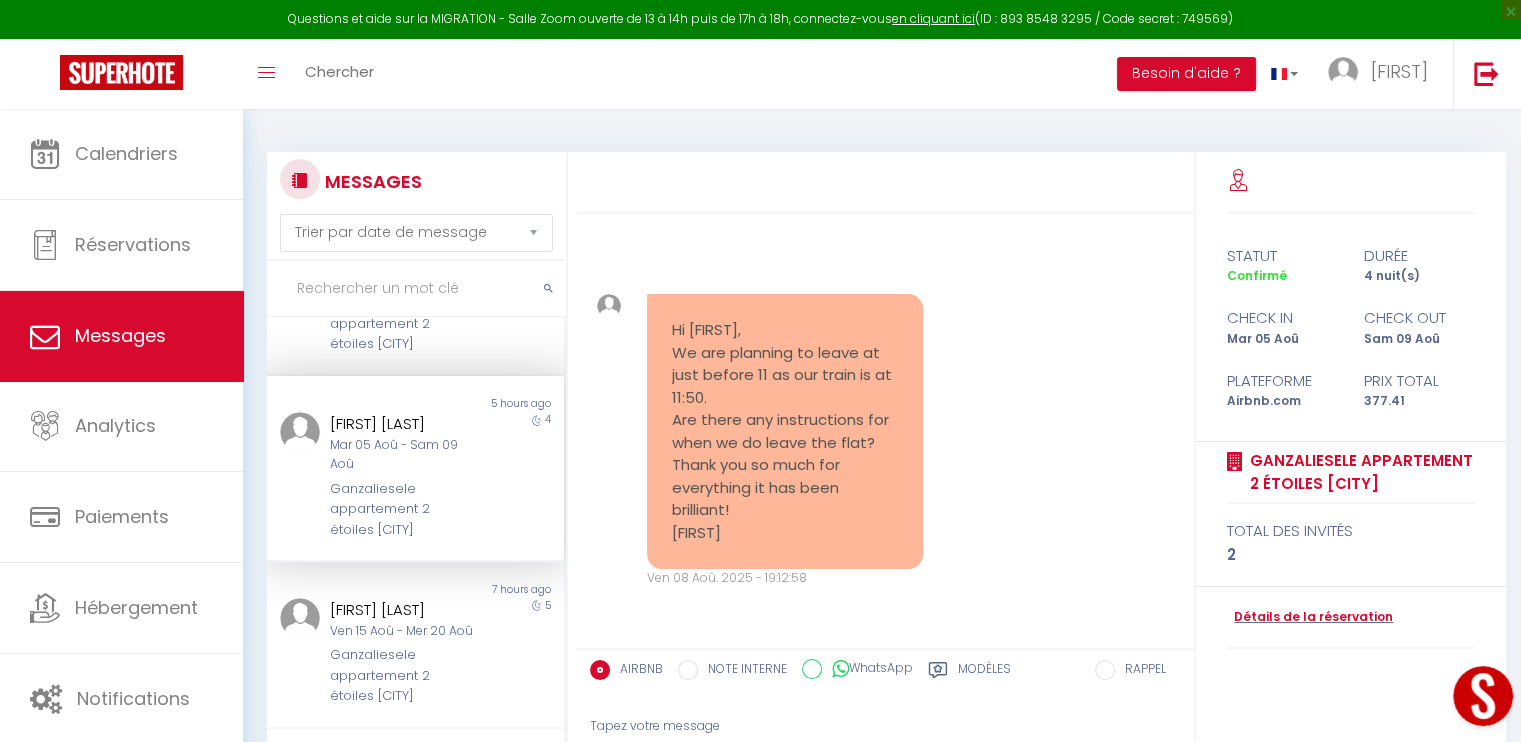 scroll, scrollTop: 7421, scrollLeft: 0, axis: vertical 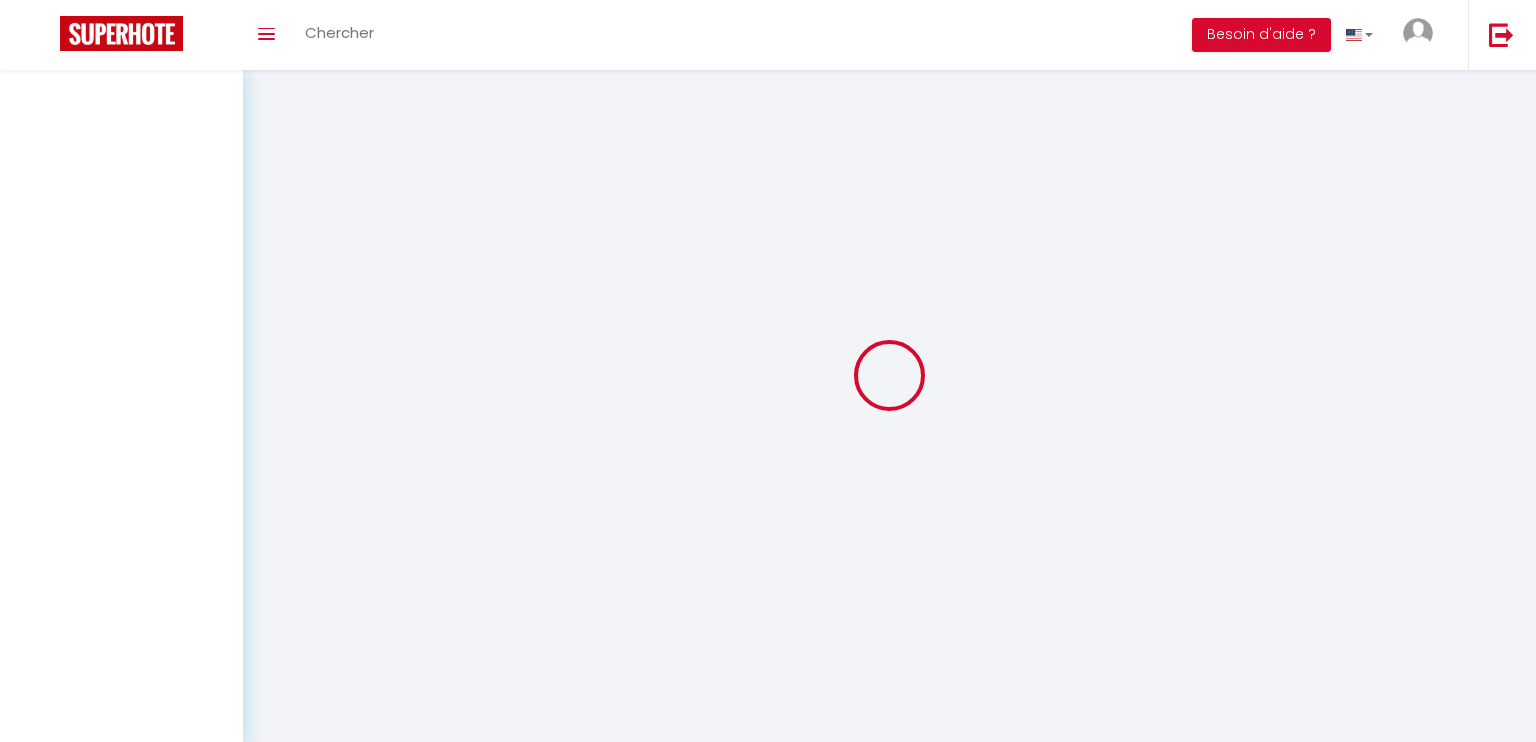 select on "message" 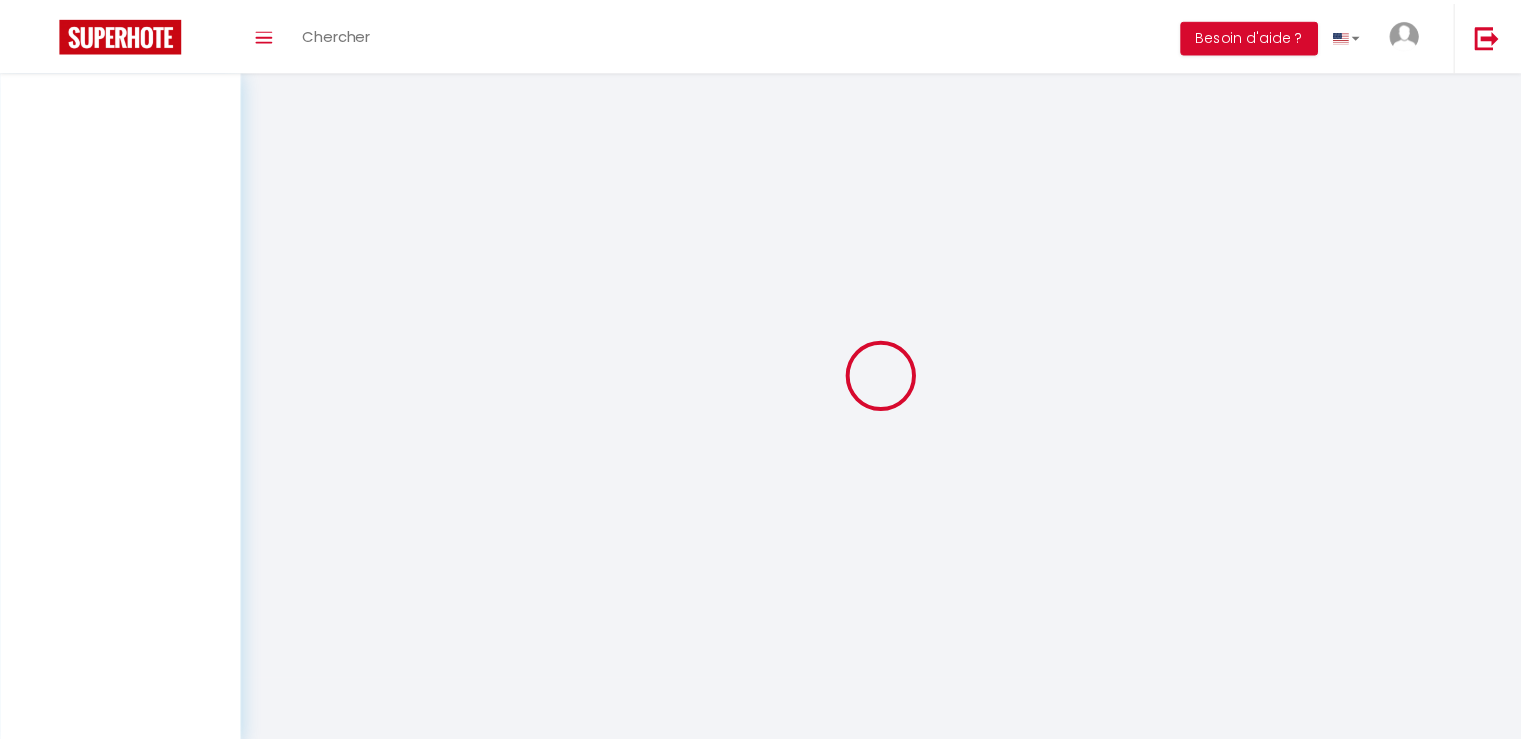 scroll, scrollTop: 0, scrollLeft: 0, axis: both 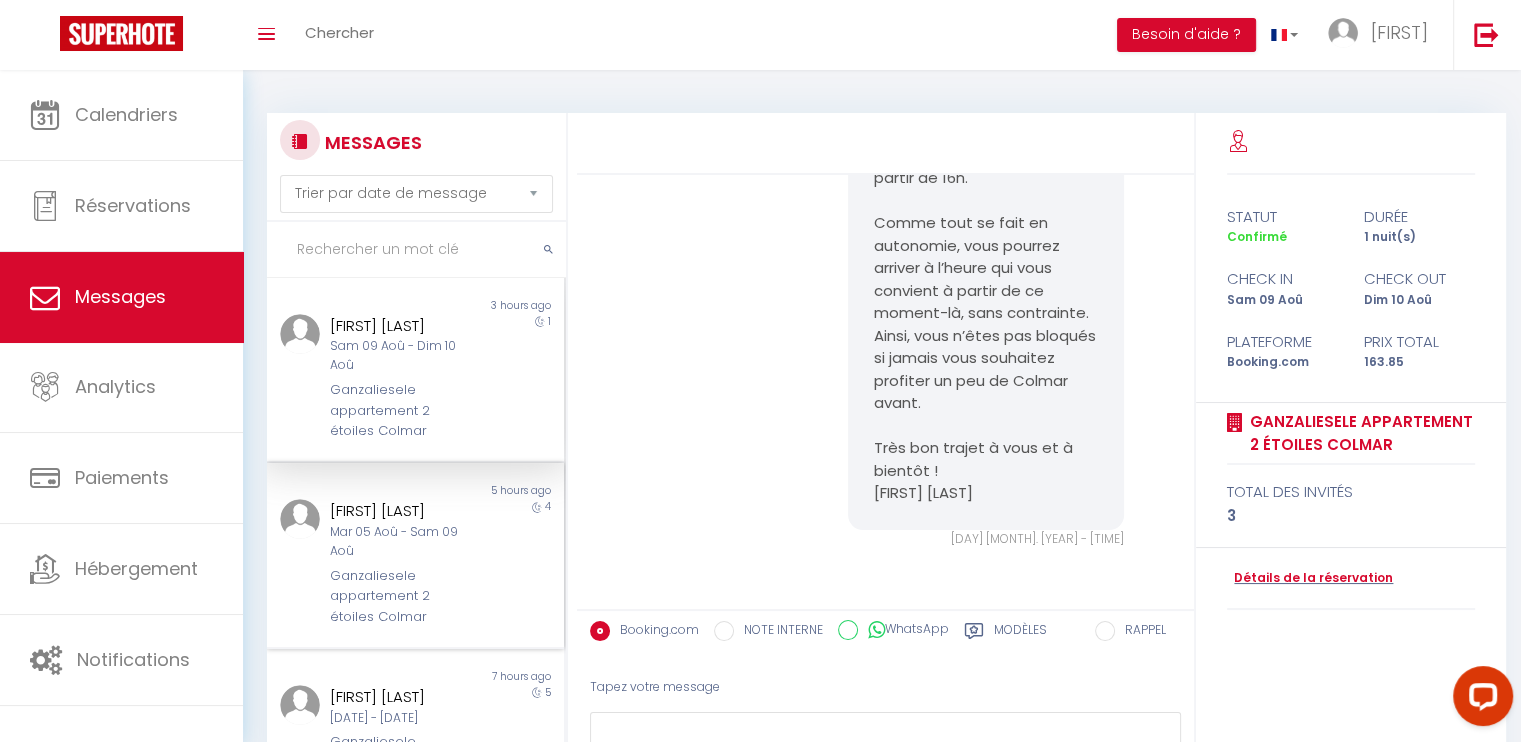 click on "4" at bounding box center [527, 563] 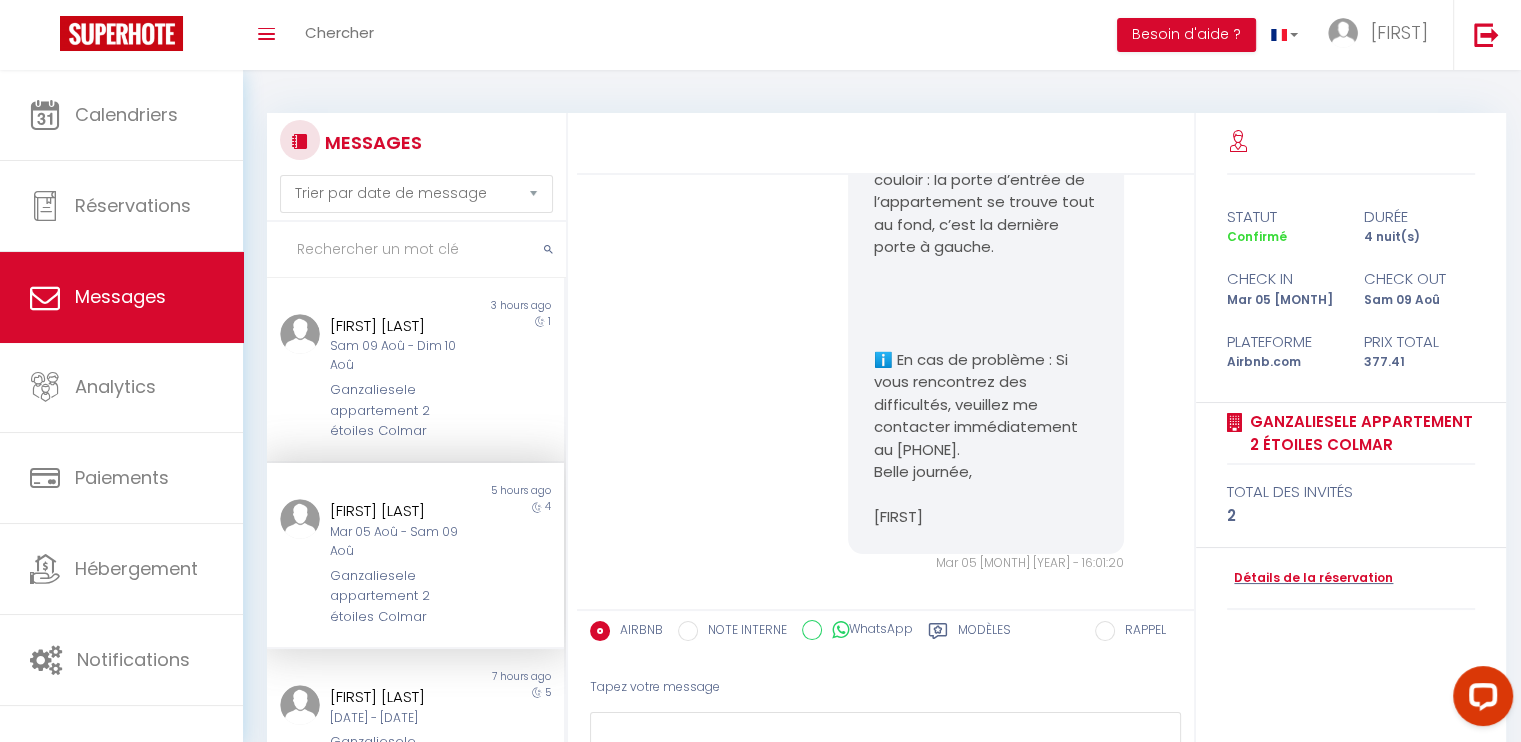 scroll, scrollTop: 7421, scrollLeft: 0, axis: vertical 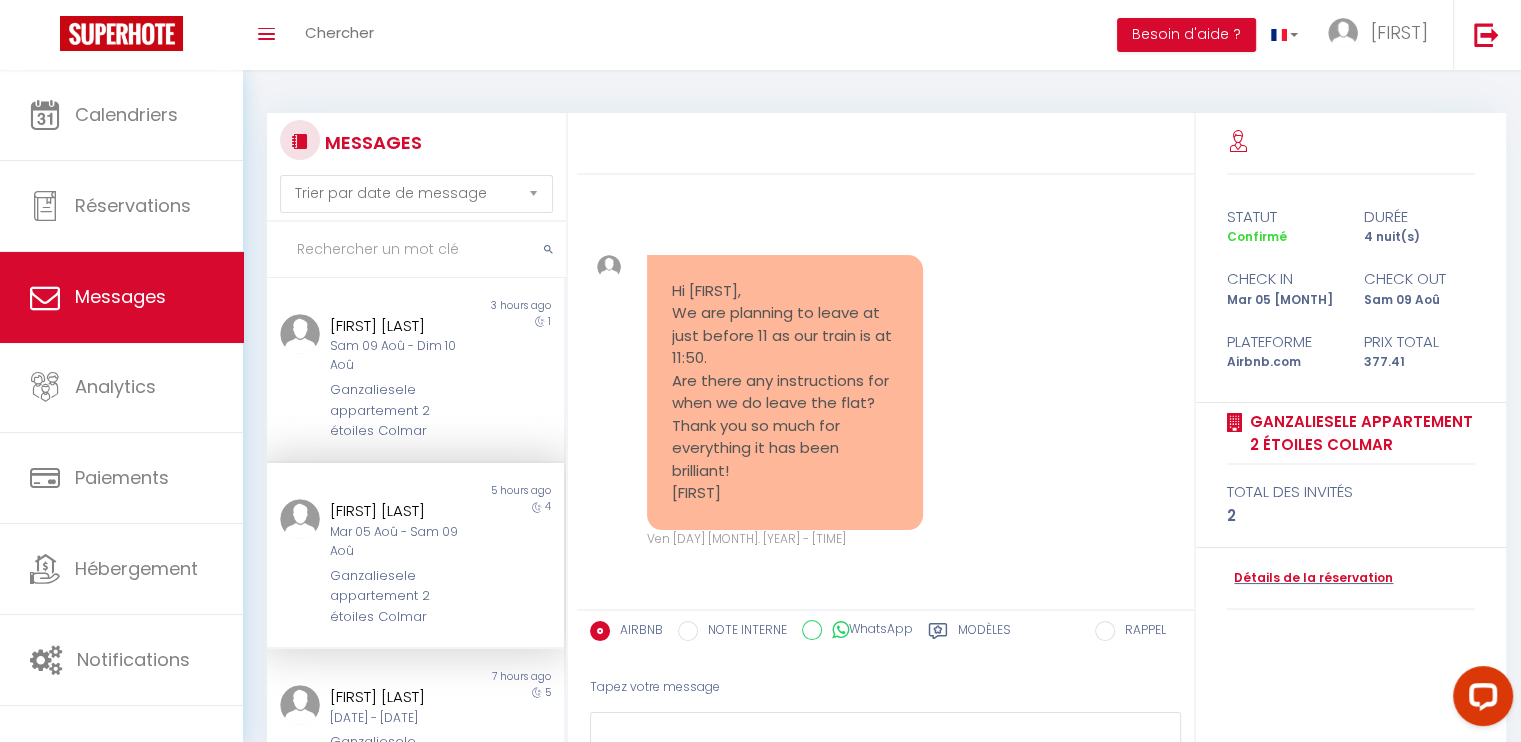 click on "Hi [FIRST],
We are planning to leave at just before 11 as our train is at 11:50.
Are there any instructions for when we do leave the flat?
Thank you so much for everything it has been brilliant!
[FIRST]" at bounding box center [785, 392] 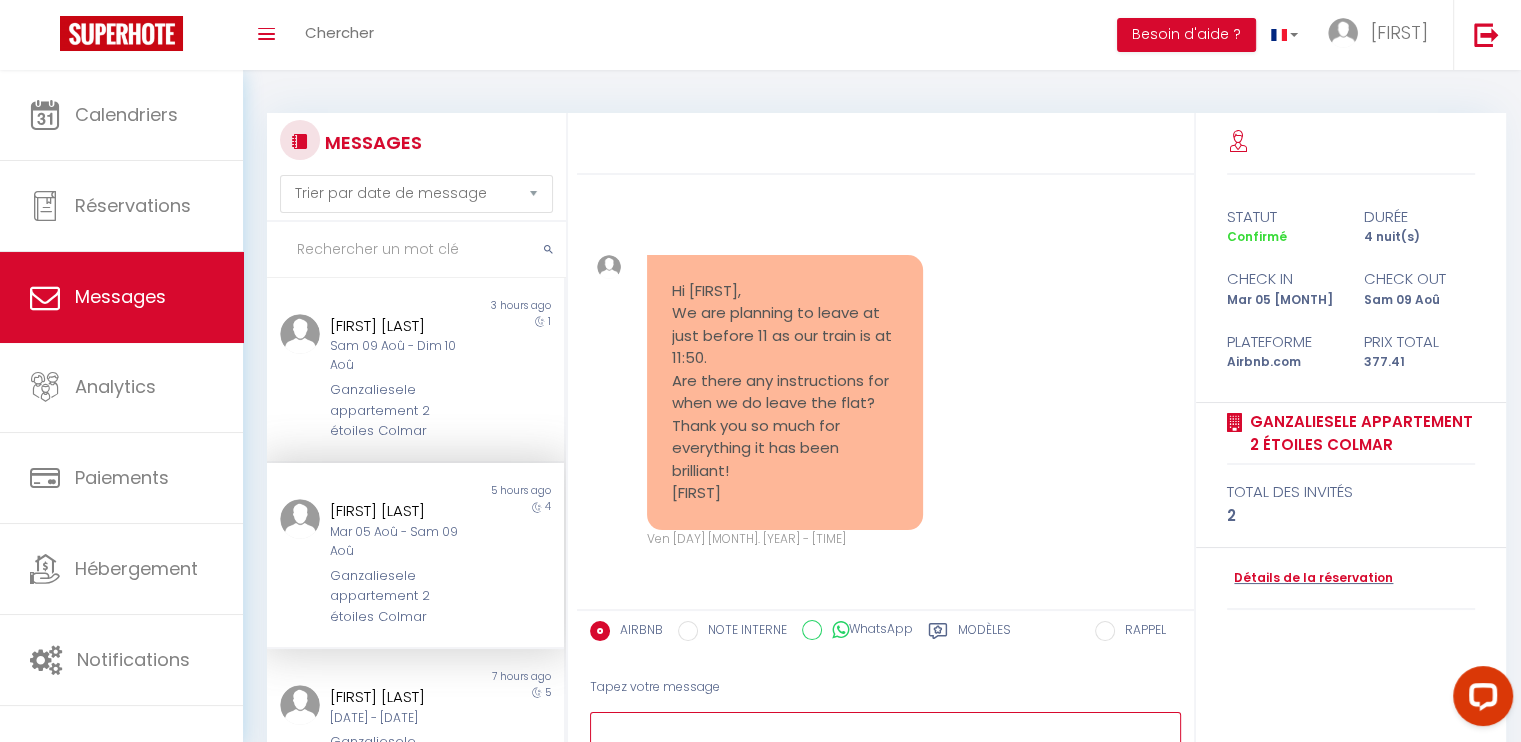 click at bounding box center [885, 746] 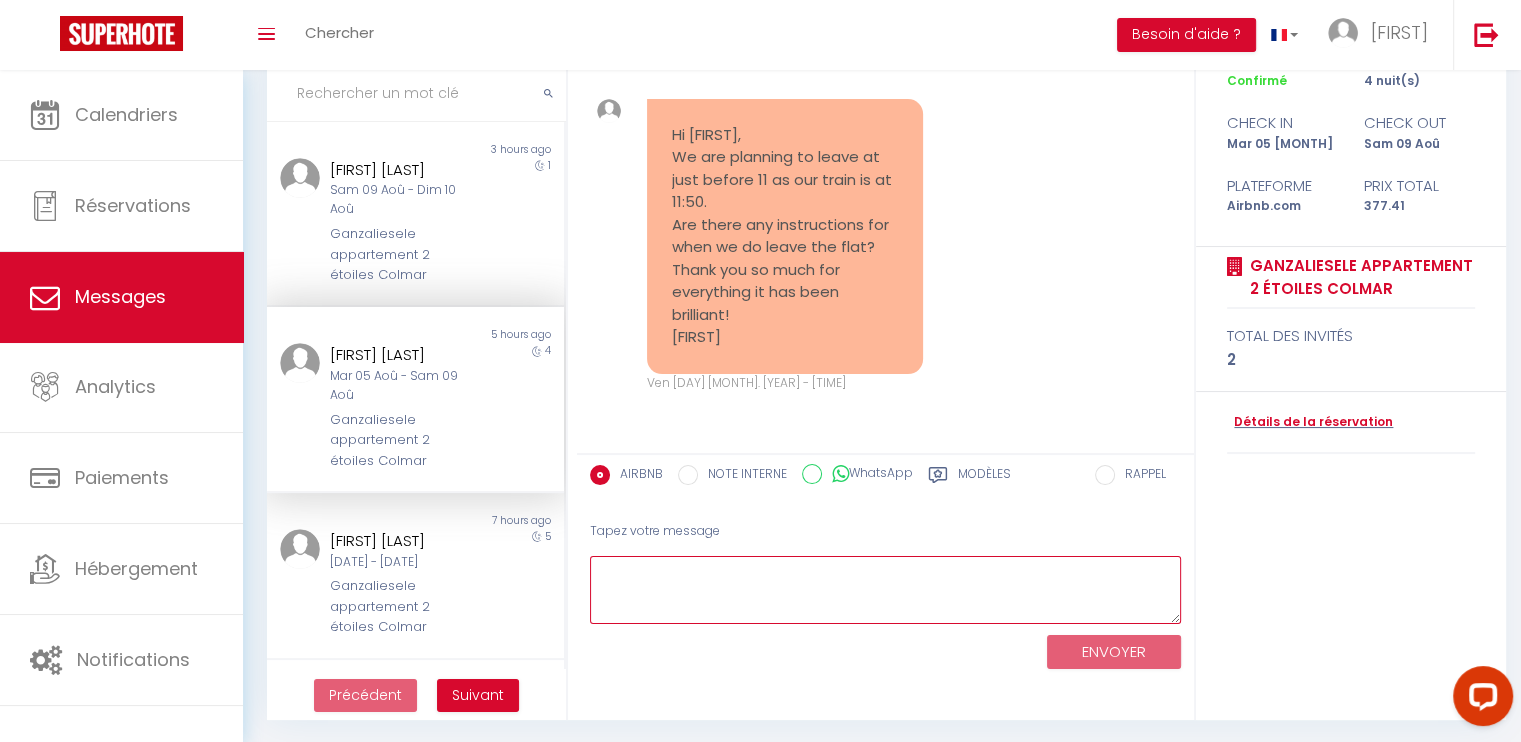 click at bounding box center [885, 590] 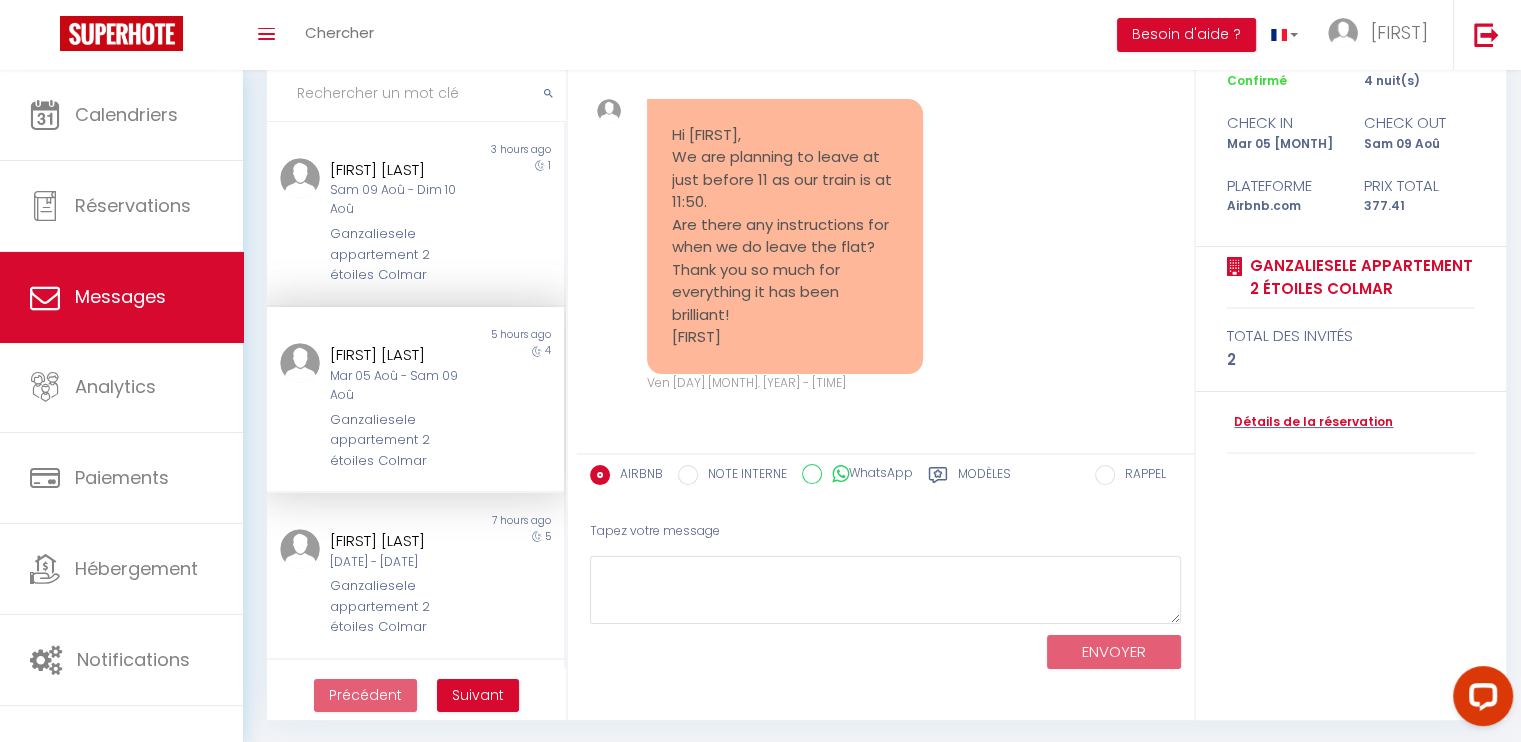 click 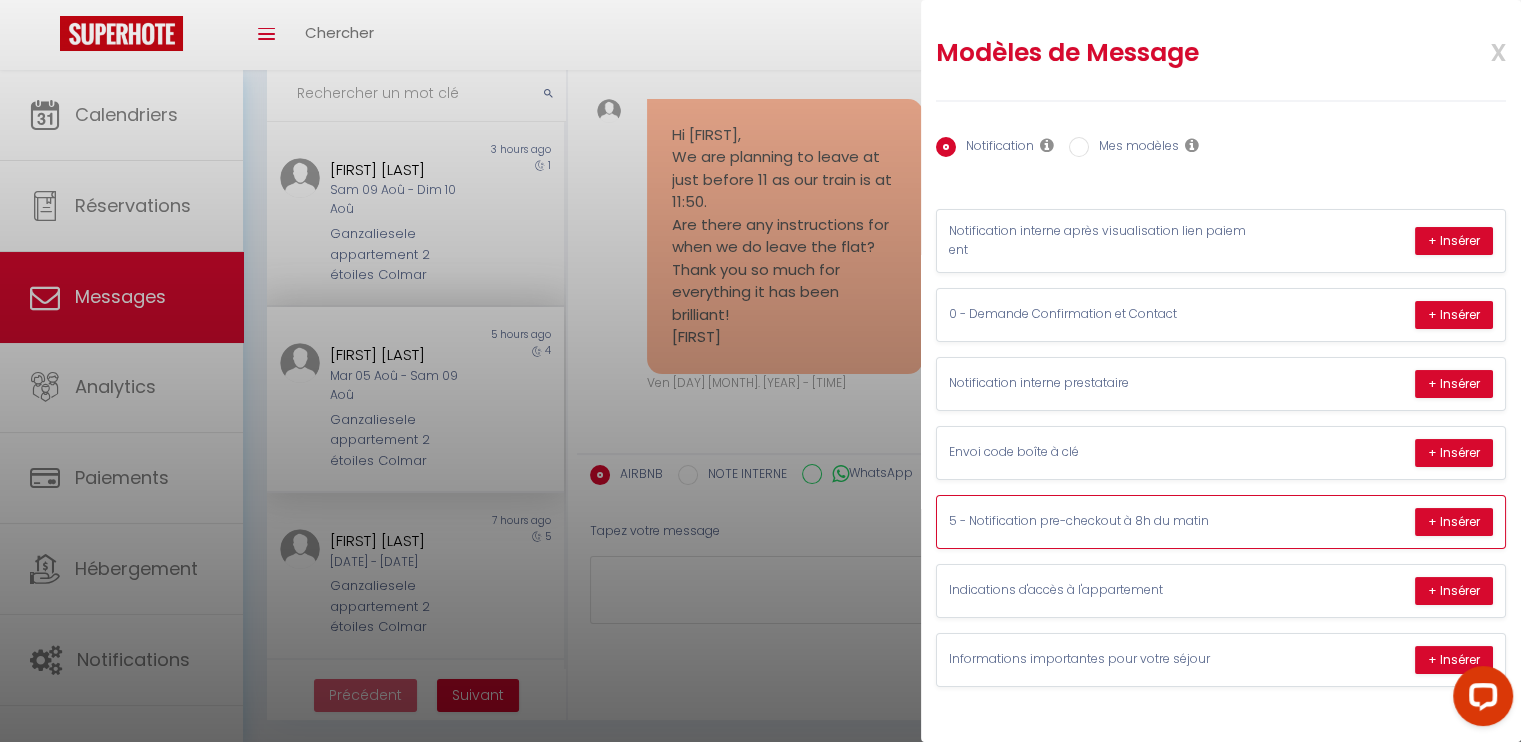 click on "5 - Notification pre-checkout à 8h du matin" at bounding box center (1099, 521) 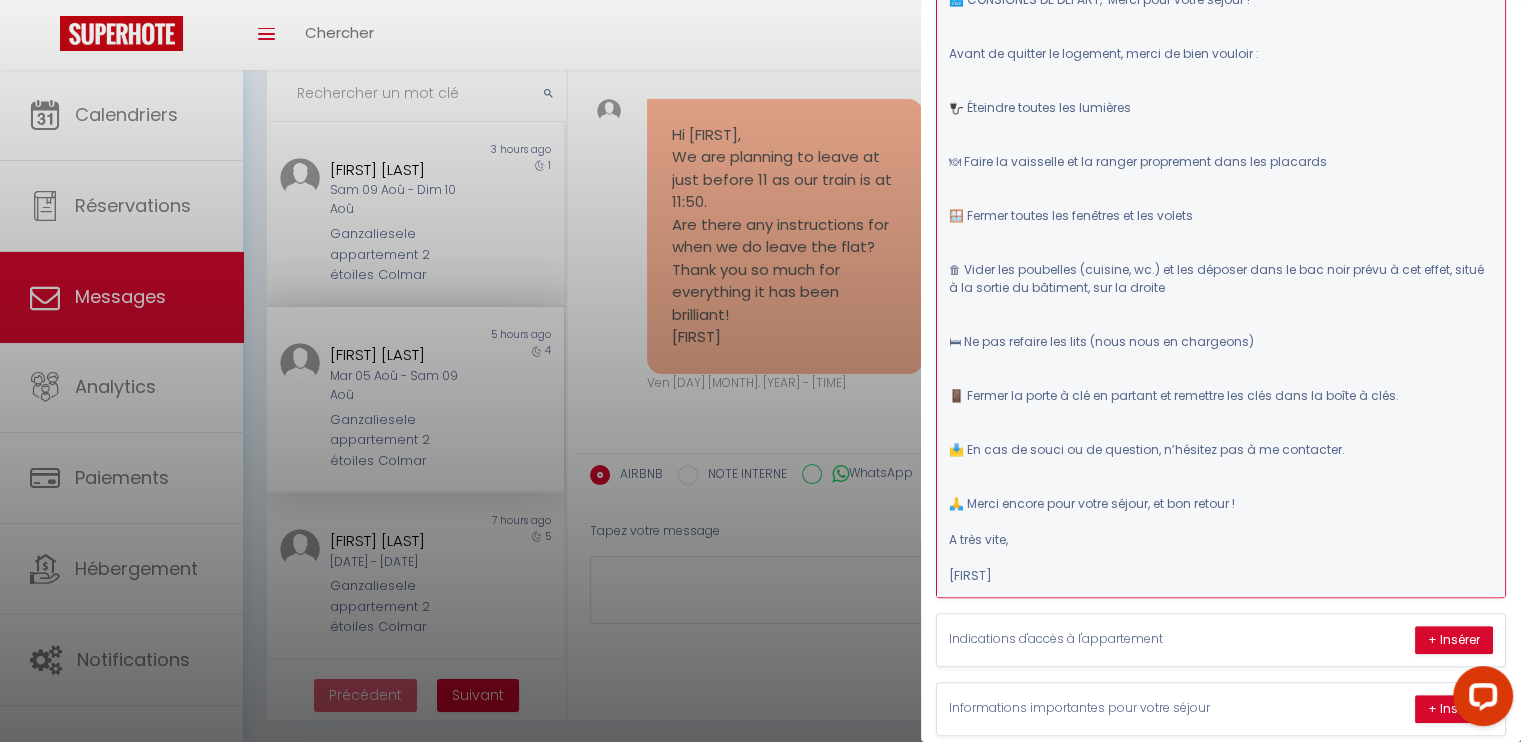 scroll, scrollTop: 734, scrollLeft: 0, axis: vertical 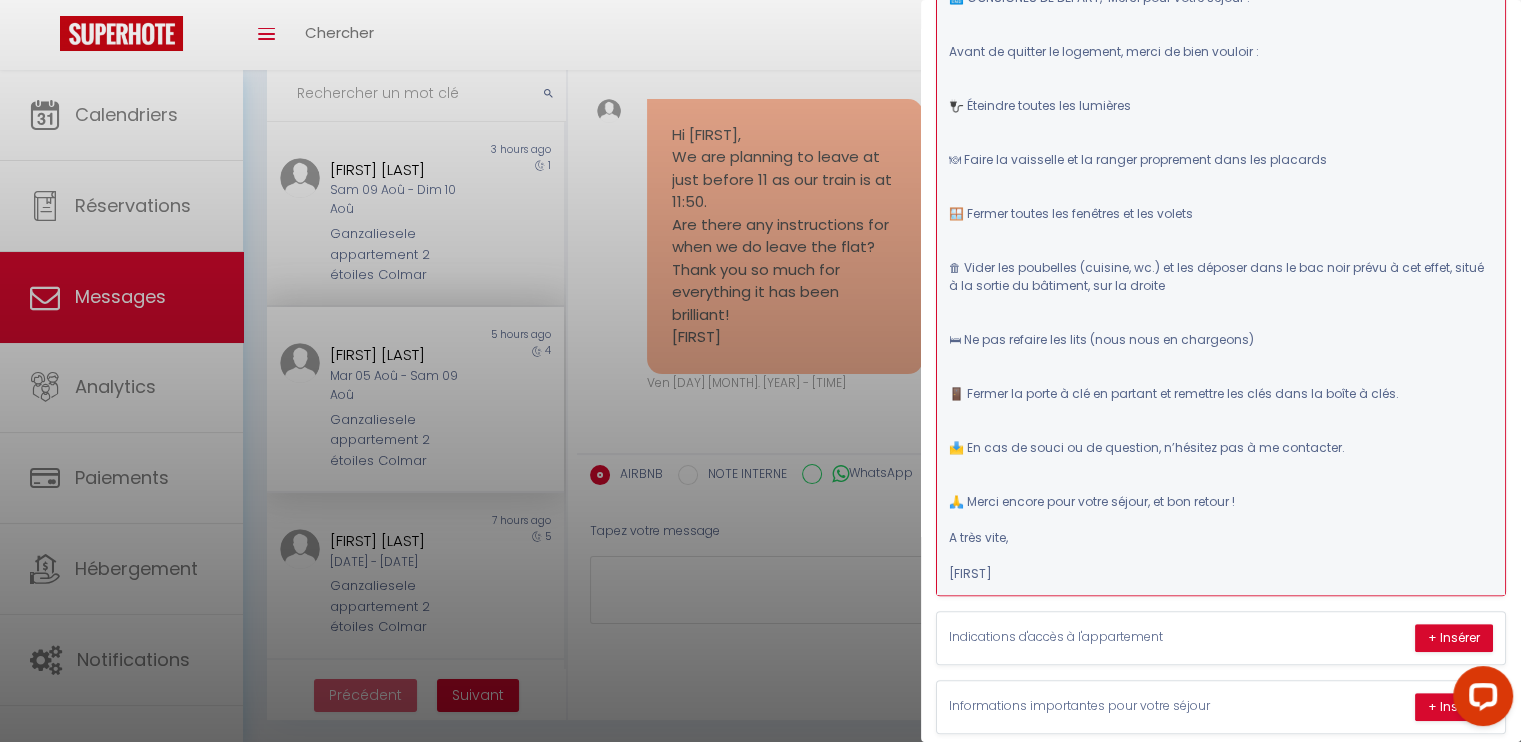 click on "Bonjour [FIRST_NAME],
J'espère que votre séjour au [RENTAL_NAME] s'est bien passé.
Le départ est à [RENTAL_DEPARTURE_TIME] maximum.
Pour vous aider, voici la procédure pour votre départ
🔚 CONSIGNES DE DÉPART,  Merci pour votre séjour !
Avant de quitter le logement, merci de bien vouloir :
🔌 Éteindre toutes les lumières
🍽 Faire la vaisselle et la ranger proprement dans les placards
🪟 Fermer toutes les fenêtres et les volets
🗑 Vider les poubelles (cuisine, wc.) et les déposer dans le bac noir prévu à cet effet, situé à la sortie du bâtiment, sur la droite
🛏 Ne pas refaire les lits (nous nous en chargeons)
🚪 Fermer la porte à clé en partant et remettre les clés dans la boîte à clés.
📩 En cas de souci ou de question, n’hésitez pas à me contacter.
🙏 Merci encore pour votre séjour, et bon retour !
A très vite,
[FIRST_NAME]" at bounding box center (1221, 205) 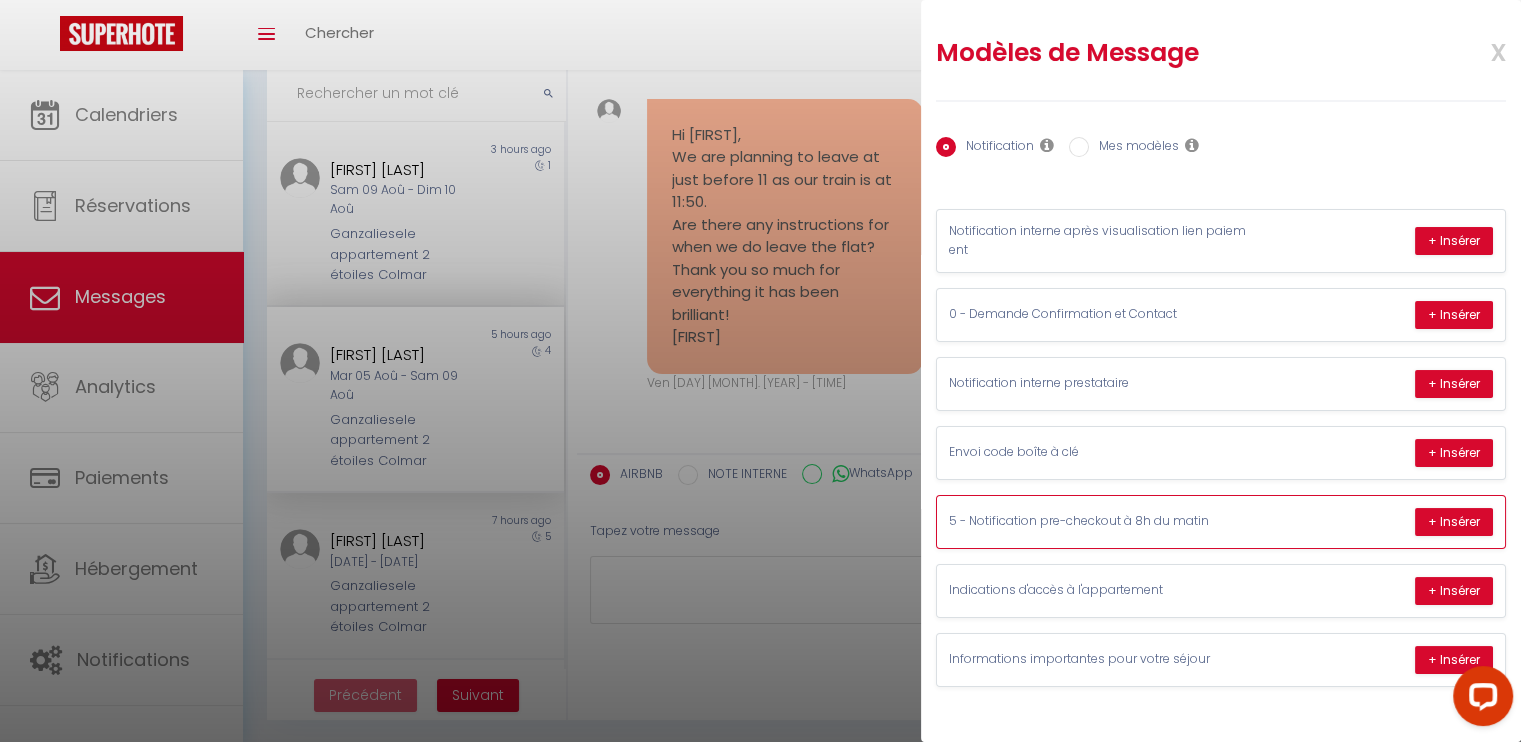 click on "5 - Notification pre-checkout à 8h du matin   + Insérer" at bounding box center [1221, 522] 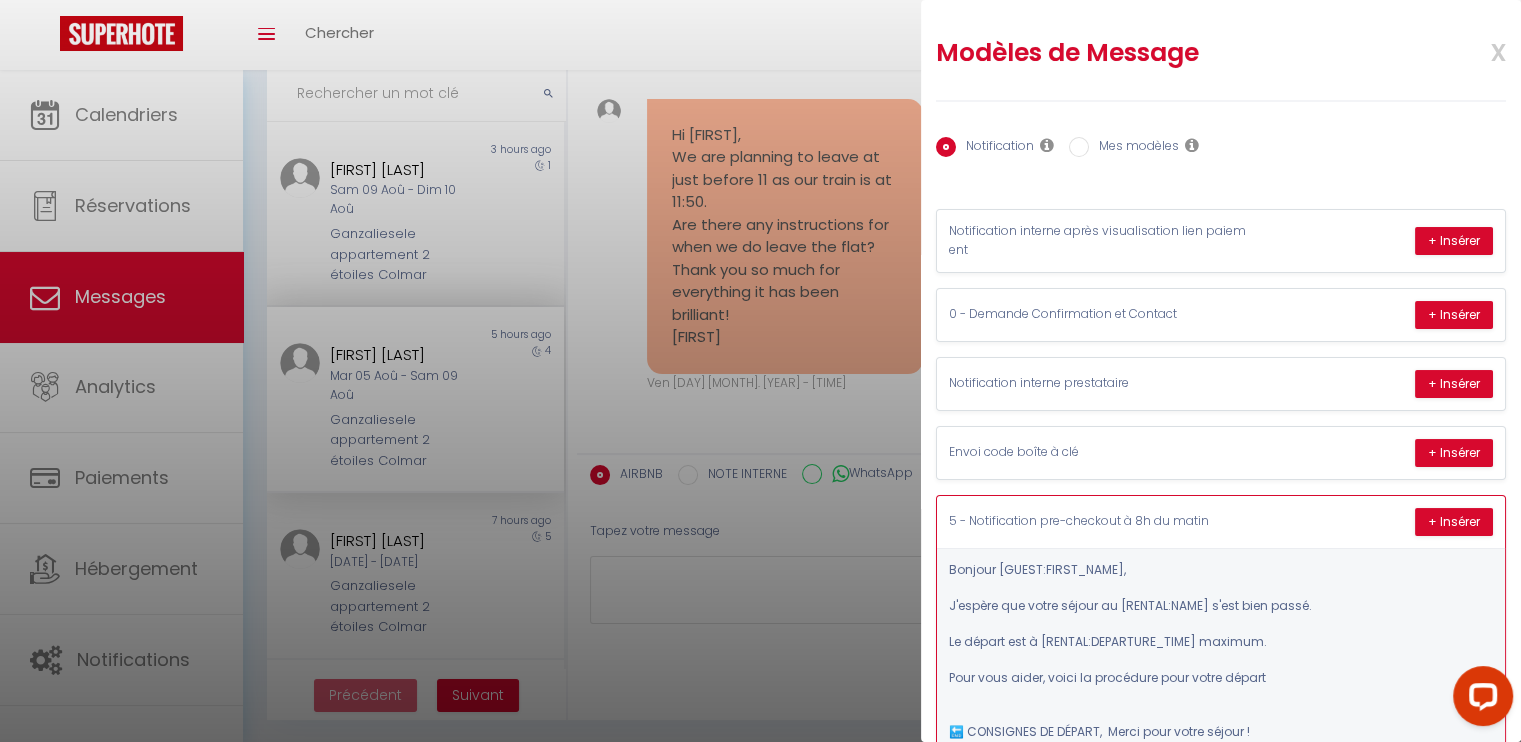 scroll, scrollTop: 0, scrollLeft: 0, axis: both 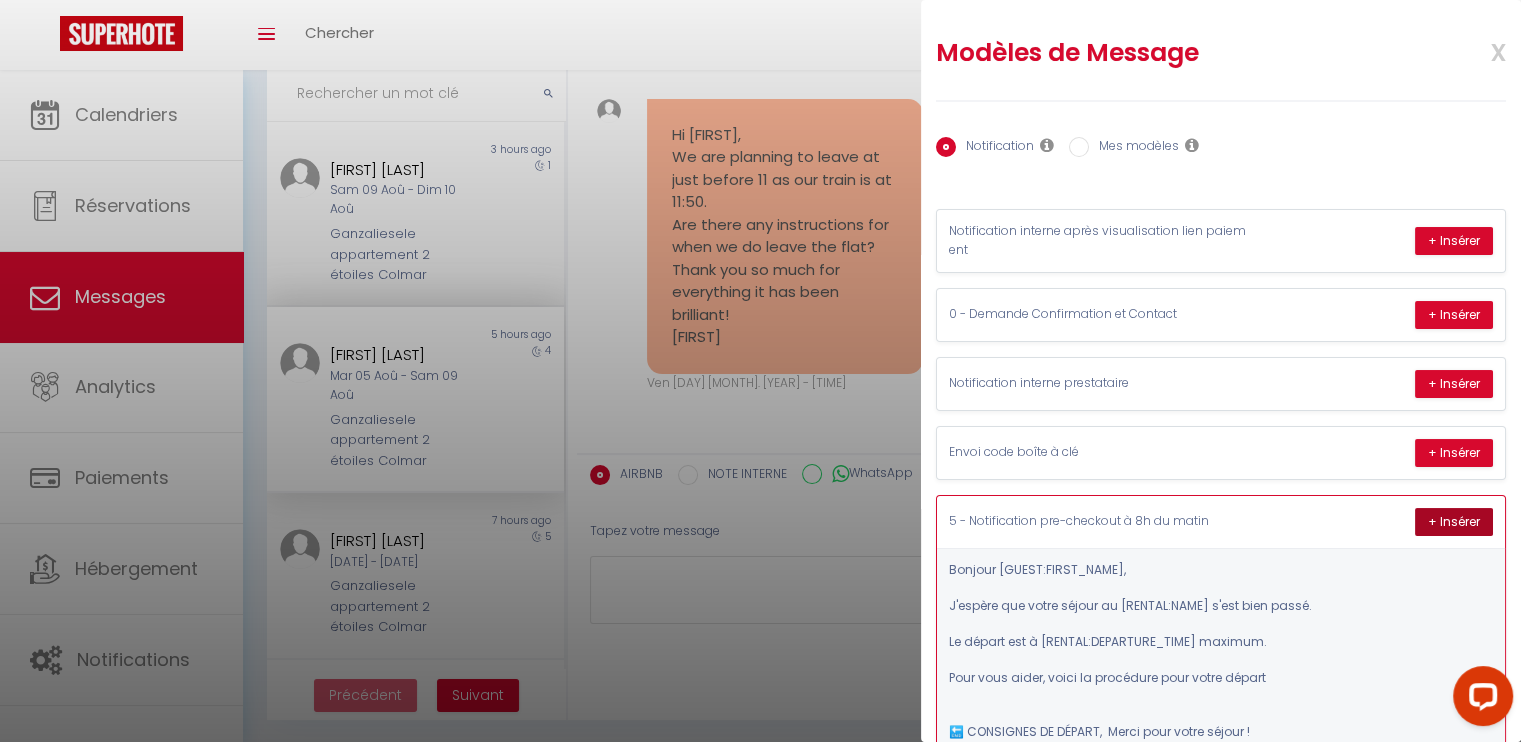 click on "+ Insérer" at bounding box center (1454, 522) 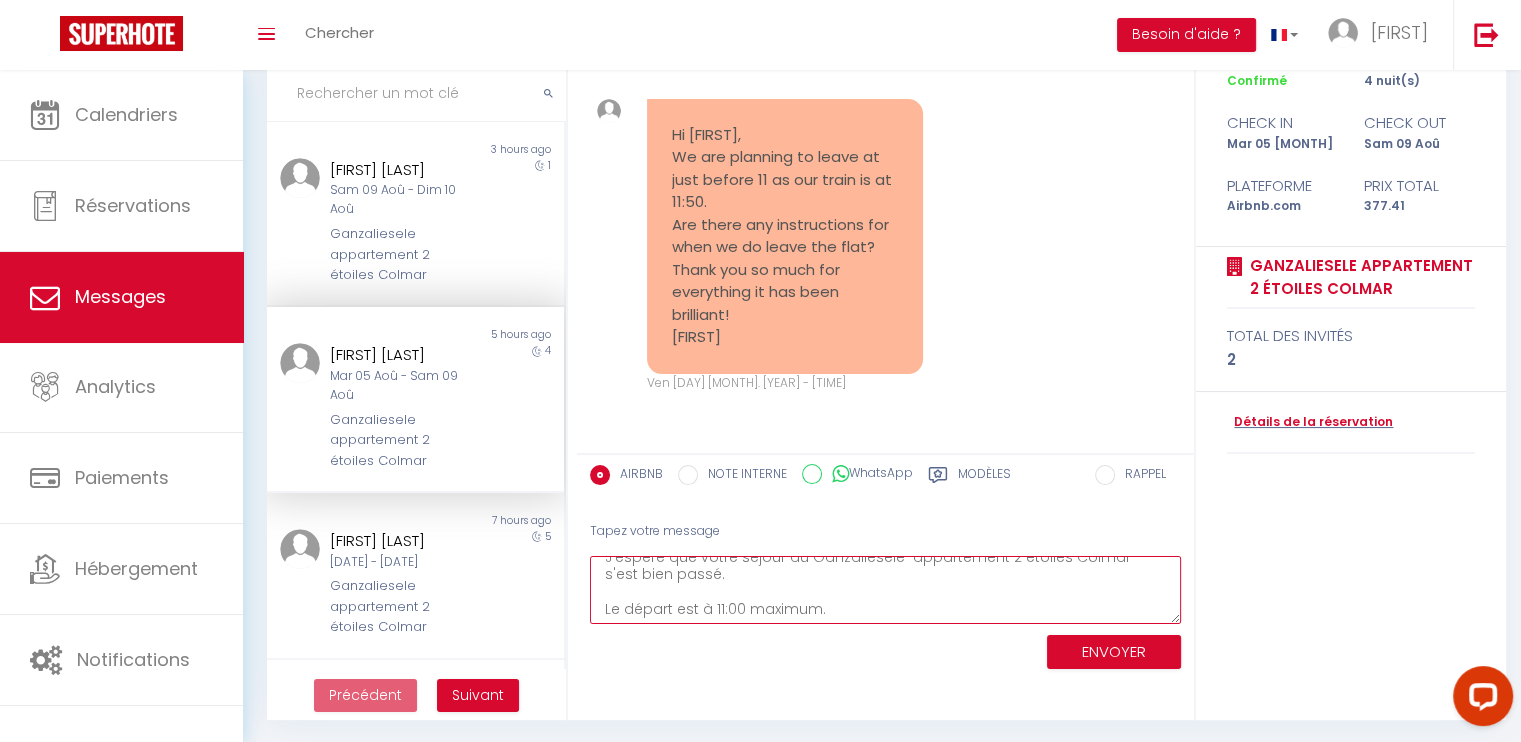 scroll, scrollTop: 51, scrollLeft: 0, axis: vertical 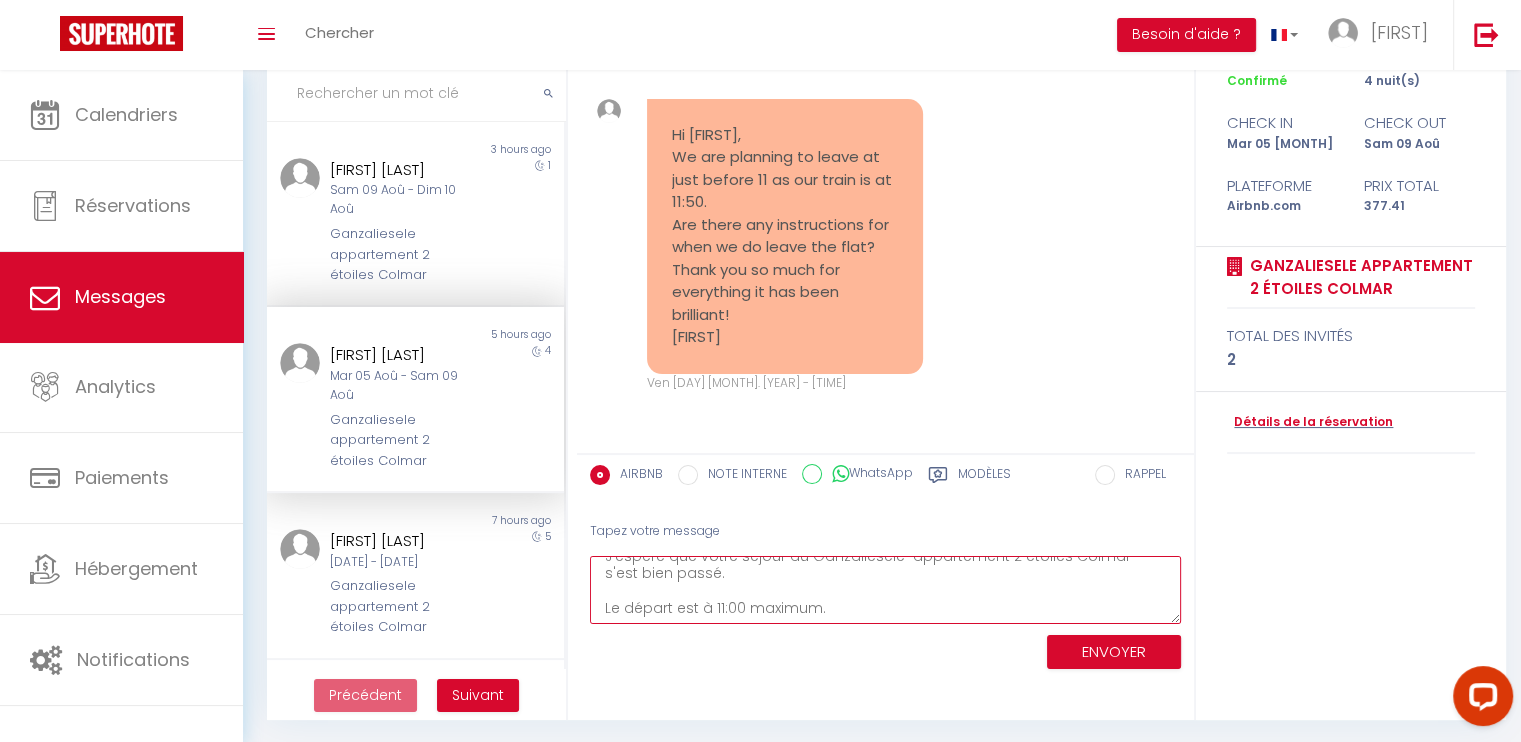 click on "Bonjour [FIRST],
J'espère que votre séjour au Ganzaliesele  appartement 2 étoiles Colmar s'est bien passé.
Le départ est à 11:00 maximum.
Pour vous aider, voici la procédure pour votre départ
🔚 CONSIGNES DE DÉPART,  Merci pour votre séjour !
Avant de quitter le logement, merci de bien vouloir :
🔌 Éteindre toutes les lumières
🍽 Faire la vaisselle et la ranger proprement dans les placards
🪟 Fermer toutes les fenêtres et les volets
🗑 Vider les poubelles (cuisine, wc.) et les déposer dans le bac noir prévu à cet effet, situé à la sortie du bâtiment, sur la droite
🛏 Ne pas refaire les lits (nous nous en chargeons)
🚪 Fermer la porte à clé en partant et remettre les clés dans la boîte à clés.
📩 En cas de souci ou de question, n’hésitez pas à me contacter.
🙏 Merci encore pour votre séjour, et bon retour !
A très vite,
[FIRST]" at bounding box center [885, 590] 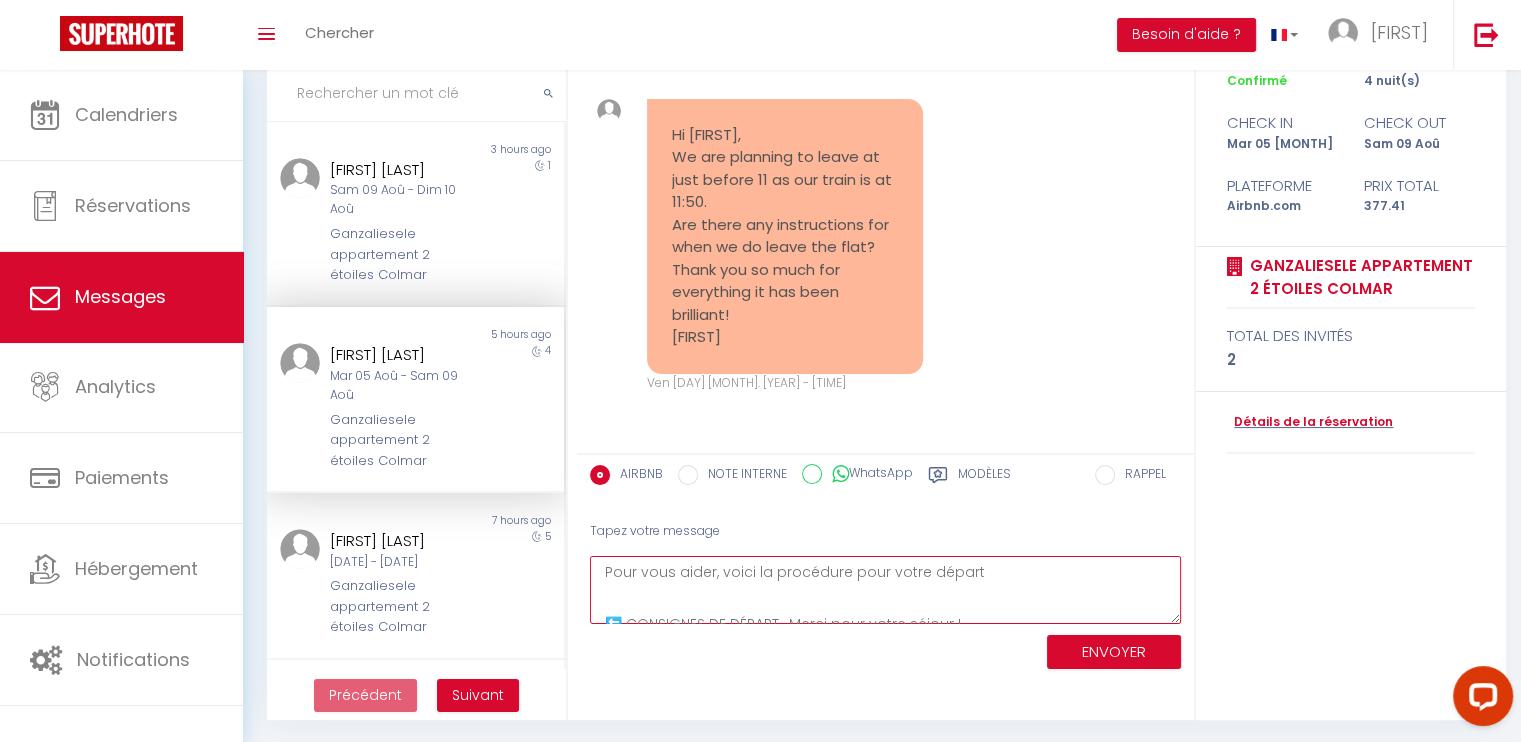 scroll, scrollTop: 41, scrollLeft: 0, axis: vertical 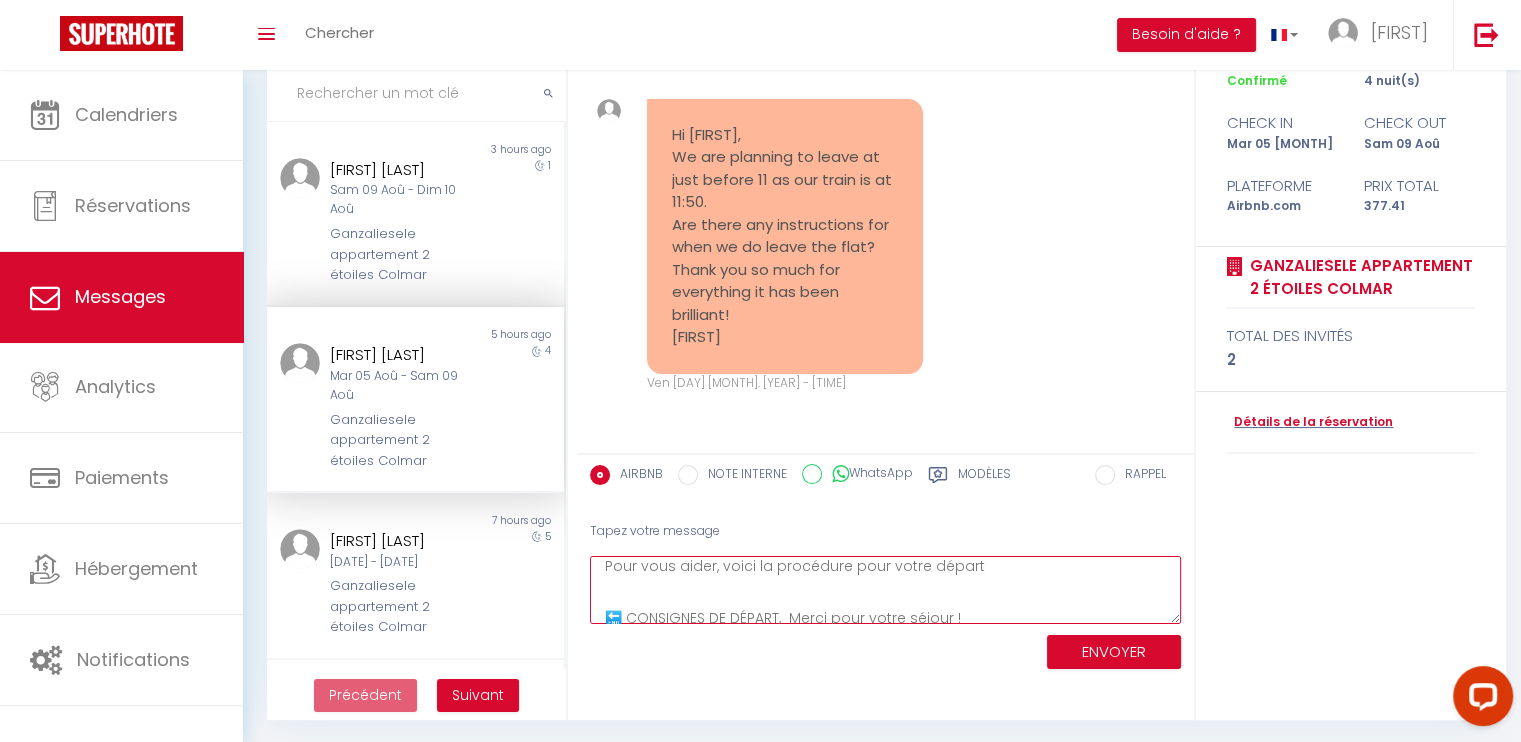 click on "Le départ est à 11:00 maximum.
Pour vous aider, voici la procédure pour votre départ
🔚 CONSIGNES DE DÉPART,  Merci pour votre séjour !
Avant de quitter le logement, merci de bien vouloir :
🔌 Éteindre toutes les lumières
🍽 Faire la vaisselle et la ranger proprement dans les placards
🪟 Fermer toutes les fenêtres et les volets
🗑 Vider les poubelles (cuisine, wc.) et les déposer dans le bac noir prévu à cet effet, situé à la sortie du bâtiment, sur la droite
🛏 Ne pas refaire les lits (nous nous en chargeons)
🚪 Fermer la porte à clé en partant et remettre les clés dans la boîte à clés.
📩 En cas de souci ou de question, n’hésitez pas à me contacter.
🙏 Merci encore pour votre séjour, et bon retour !
A très vite,
[FIRST] [LAST]" at bounding box center (885, 590) 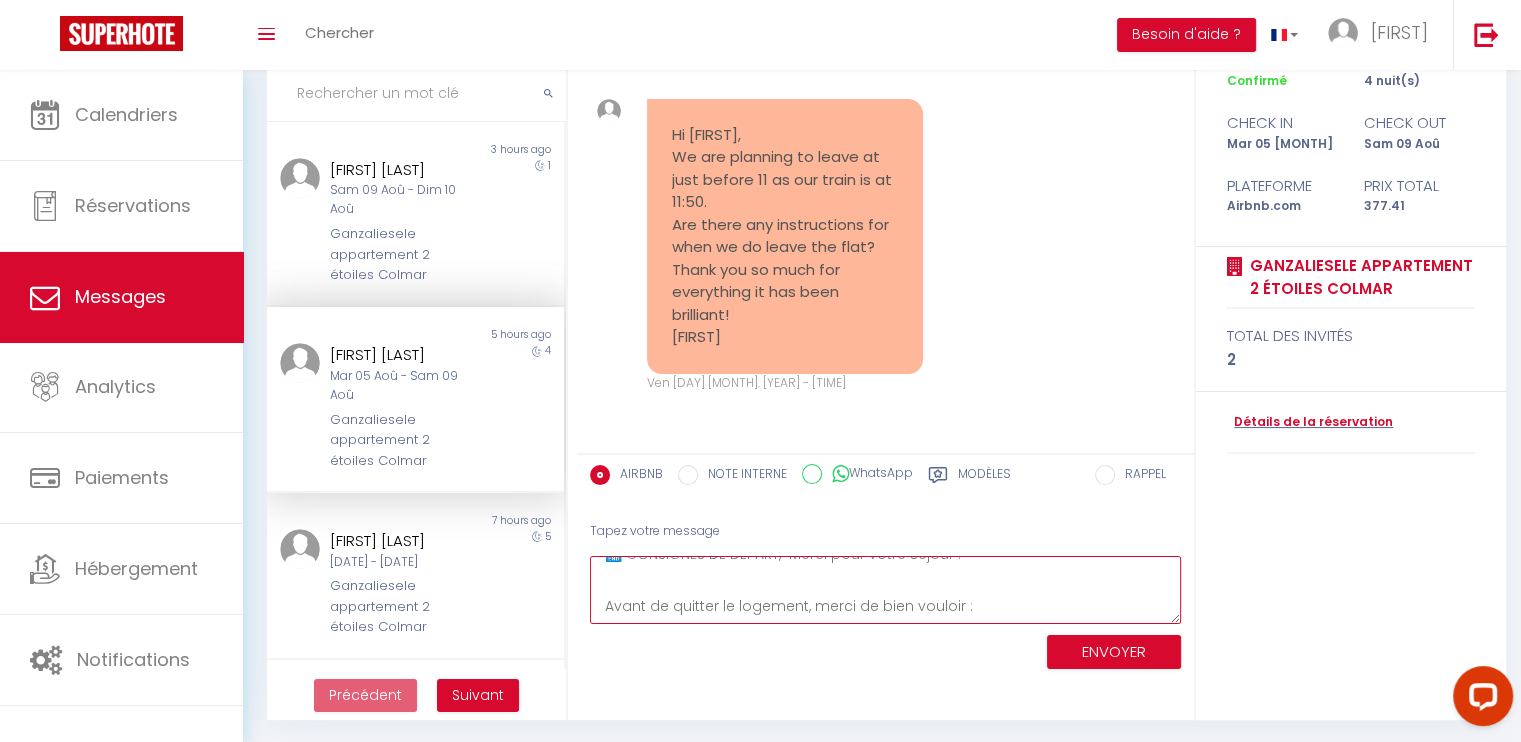scroll, scrollTop: 83, scrollLeft: 0, axis: vertical 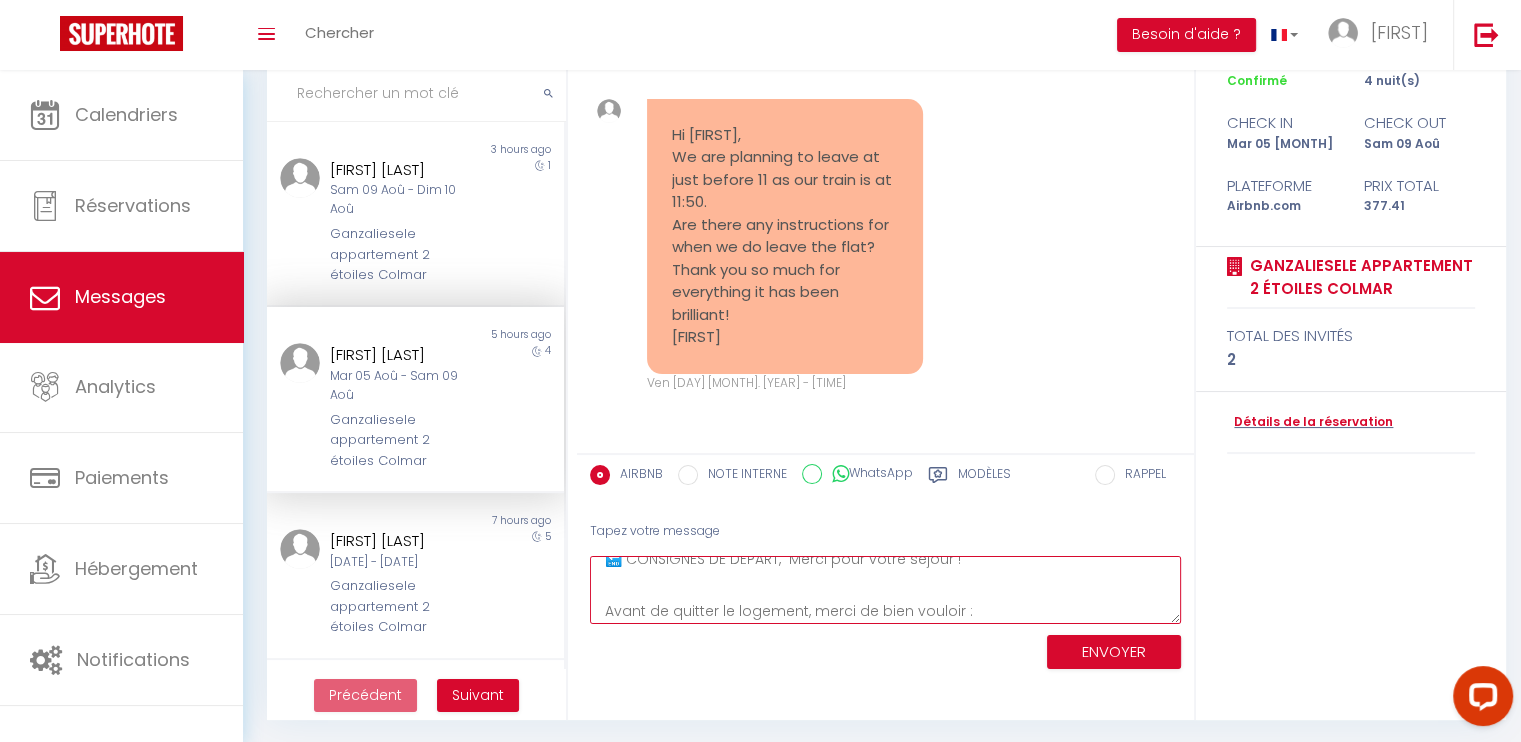 click on "Le départ est à 11:00 maximum.
Pour vous aider, voici la procédure pour votre départ
🔚 CONSIGNES DE DÉPART,  Merci pour votre séjour !
Avant de quitter le logement, merci de bien vouloir :
🔌 Éteindre toutes les lumières
🍽 Faire la vaisselle et la ranger proprement dans les placards
🪟 Fermer toutes les fenêtres et les volets
🗑 Vider les poubelles (cuisine, wc.) et les déposer dans le bac noir prévu à cet effet, situé à la sortie du bâtiment, sur la droite
🛏 Ne pas refaire les lits (nous nous en chargeons)
🚪 Fermer la porte à clé en partant et remettre les clés dans la boîte à clés.
📩 En cas de souci ou de question, n’hésitez pas à me contacter.
🙏 Merci encore pour votre séjour, et bon retour !
A très vite,
[FIRST]" at bounding box center [885, 590] 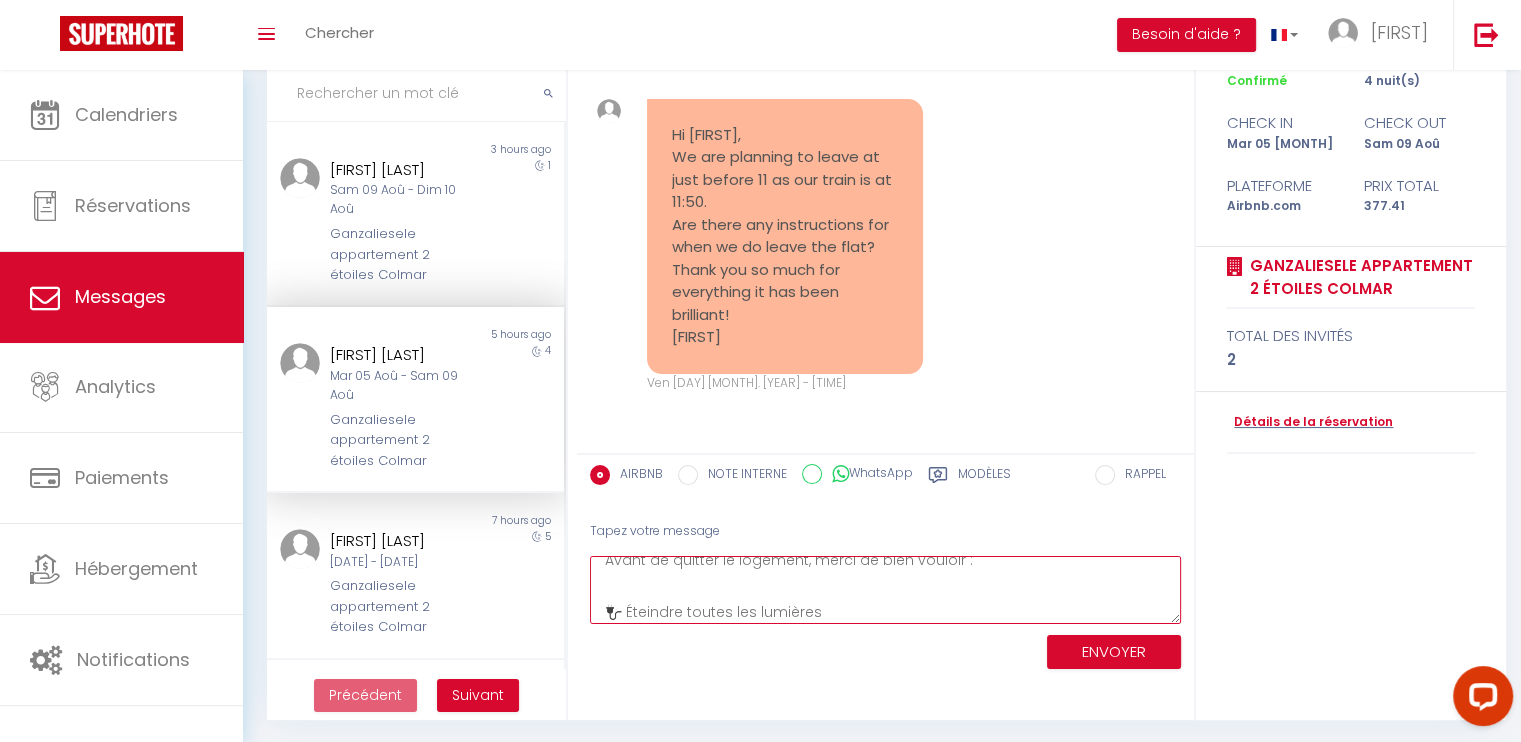 scroll, scrollTop: 120, scrollLeft: 0, axis: vertical 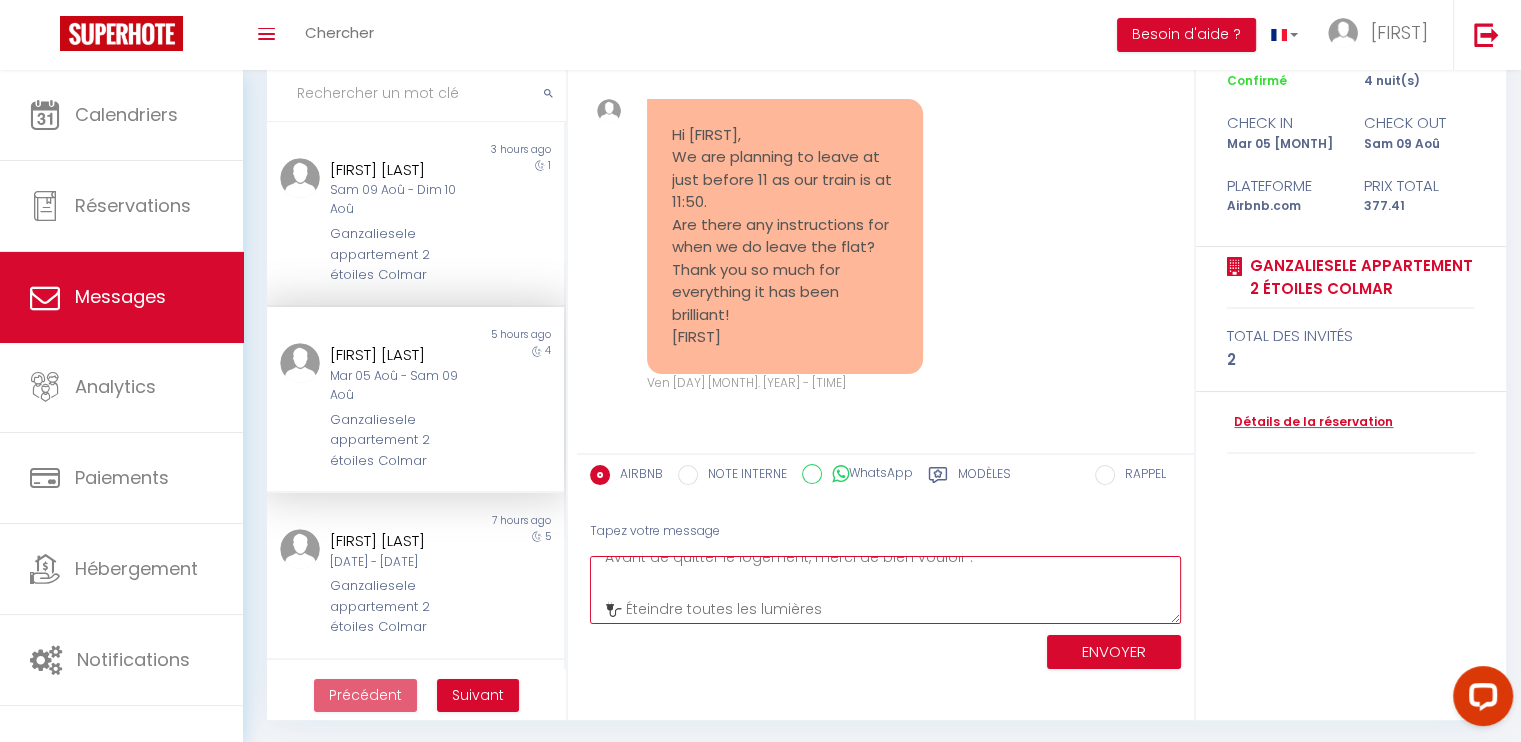 click on "Le départ est à 11:00 maximum.
Pour vous aider, voici la procédure pour votre départ
🔚 CONSIGNES DE DÉPART,  Merci pour votre séjour !
Avant de quitter le logement, merci de bien vouloir :
🔌 Éteindre toutes les lumières
🍽 Faire la vaisselle et la ranger proprement dans les placards
🪟 Fermer toutes les fenêtres et les volets
🗑 Vider les poubelles (cuisine, wc.) et les déposer dans le bac noir prévu à cet effet, situé à la sortie du bâtiment, sur la droite
🛏 Ne pas refaire les lits (nous nous en chargeons)
🚪 Fermer la porte à clé en partant et remettre les clés dans la boîte à clés.
📩 En cas de souci ou de question, n’hésitez pas à me contacter.
🙏 Merci encore pour votre séjour, et bon retour !
A très vite,
[FIRST]" at bounding box center [885, 590] 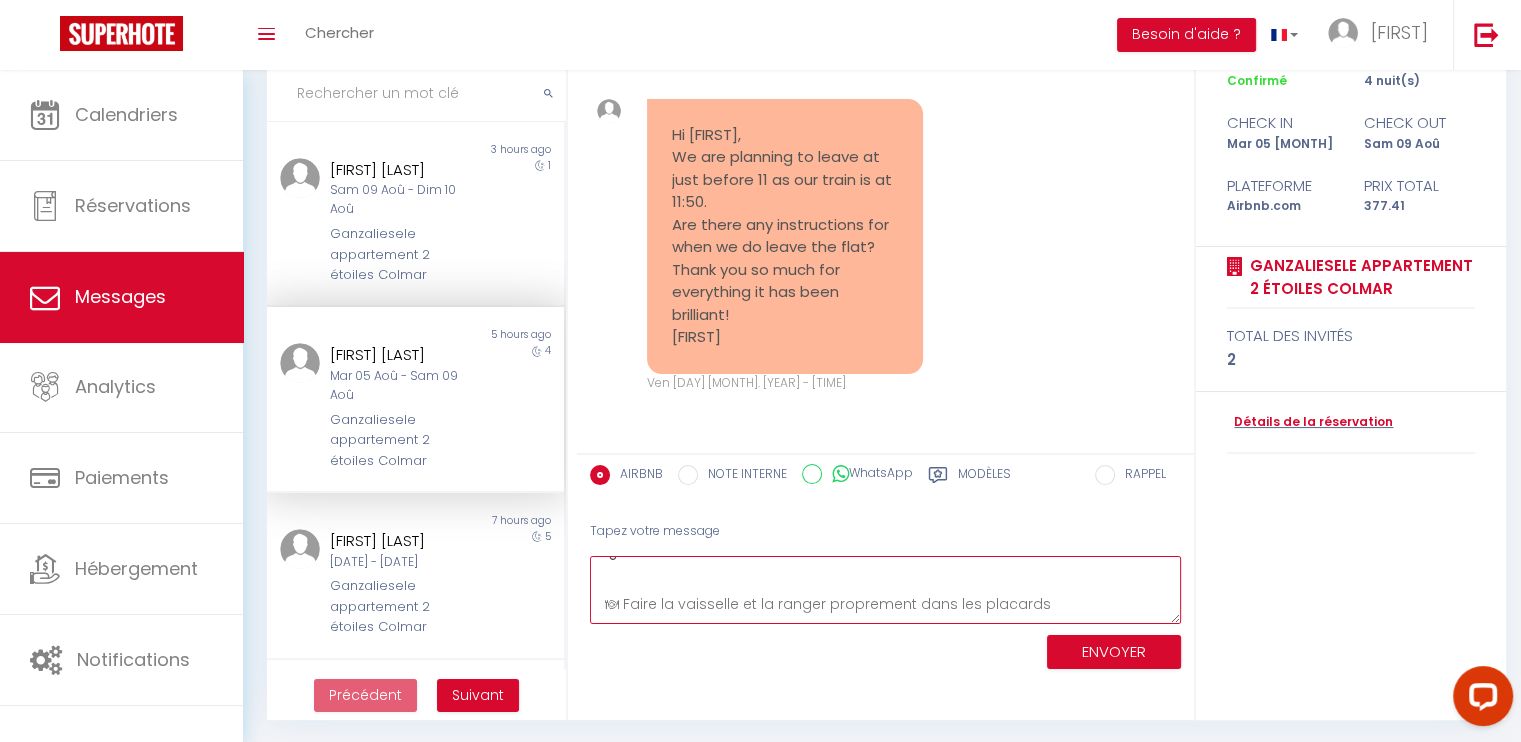 scroll, scrollTop: 171, scrollLeft: 0, axis: vertical 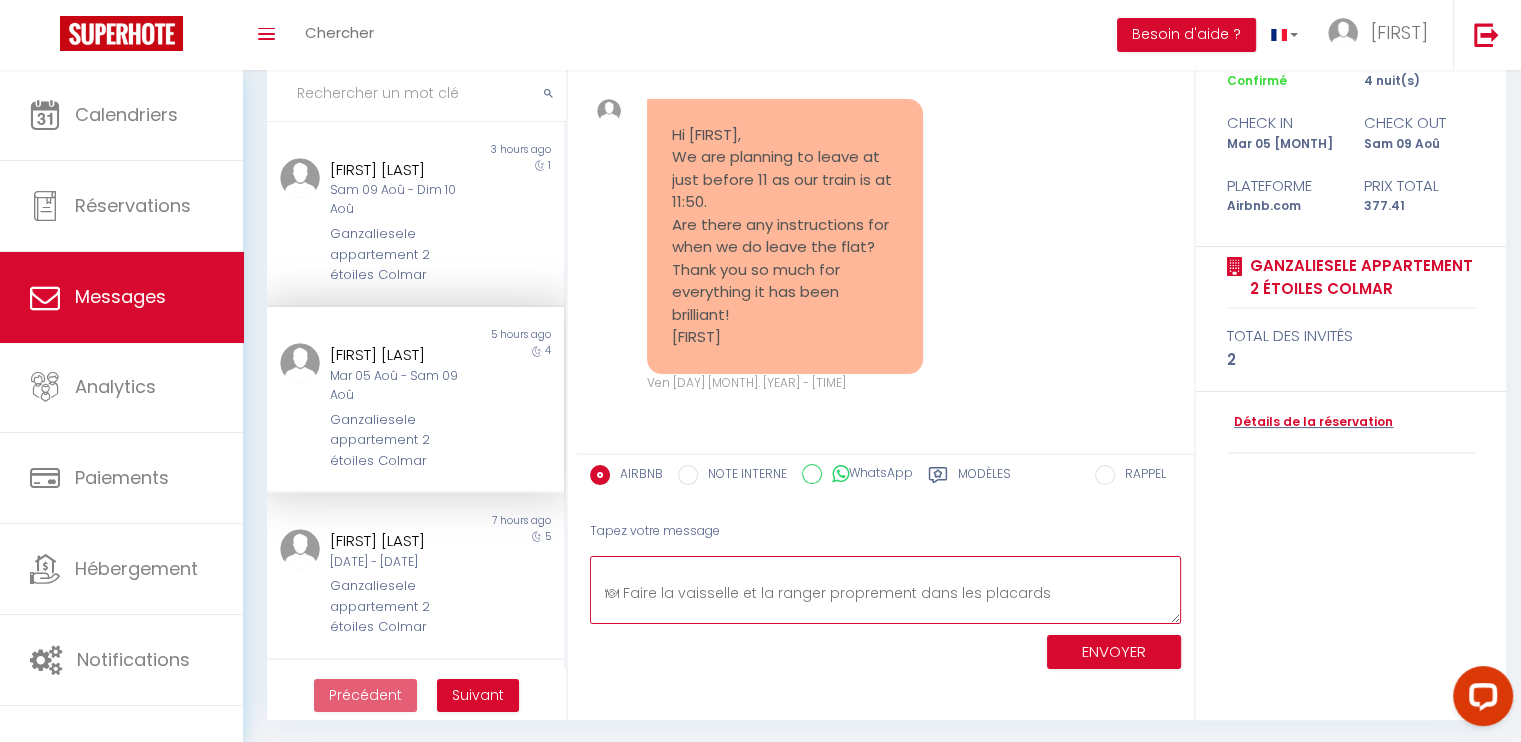 click on "Le départ est à 11:00 maximum.
Pour vous aider, voici la procédure pour votre départ
🔚 CONSIGNES DE DÉPART, Merci pour votre séjour !
Avant de quitter le logement, merci de bien vouloir :
🔌 Éteindre toutes les lumières
🍽 Faire la vaisselle et la ranger proprement dans les placards
🪟 Fermer toutes les fenêtres et les volets
🗑 Vider les poubelles (cuisine, wc.) et les déposer dans le bac noir prévu à cet effet, situé à la sortie du bâtiment, sur la droite
🛏 Ne pas refaire les lits (nous nous en chargeons)
🚪 Fermer la porte à clé en partant et remettre les clés dans la boîte à clés.
📩 En cas de souci ou de question, n’hésitez pas à me contacter.
🙏 Merci encore pour votre séjour, et bon retour !
A très vite,
[FIRST]" at bounding box center (885, 590) 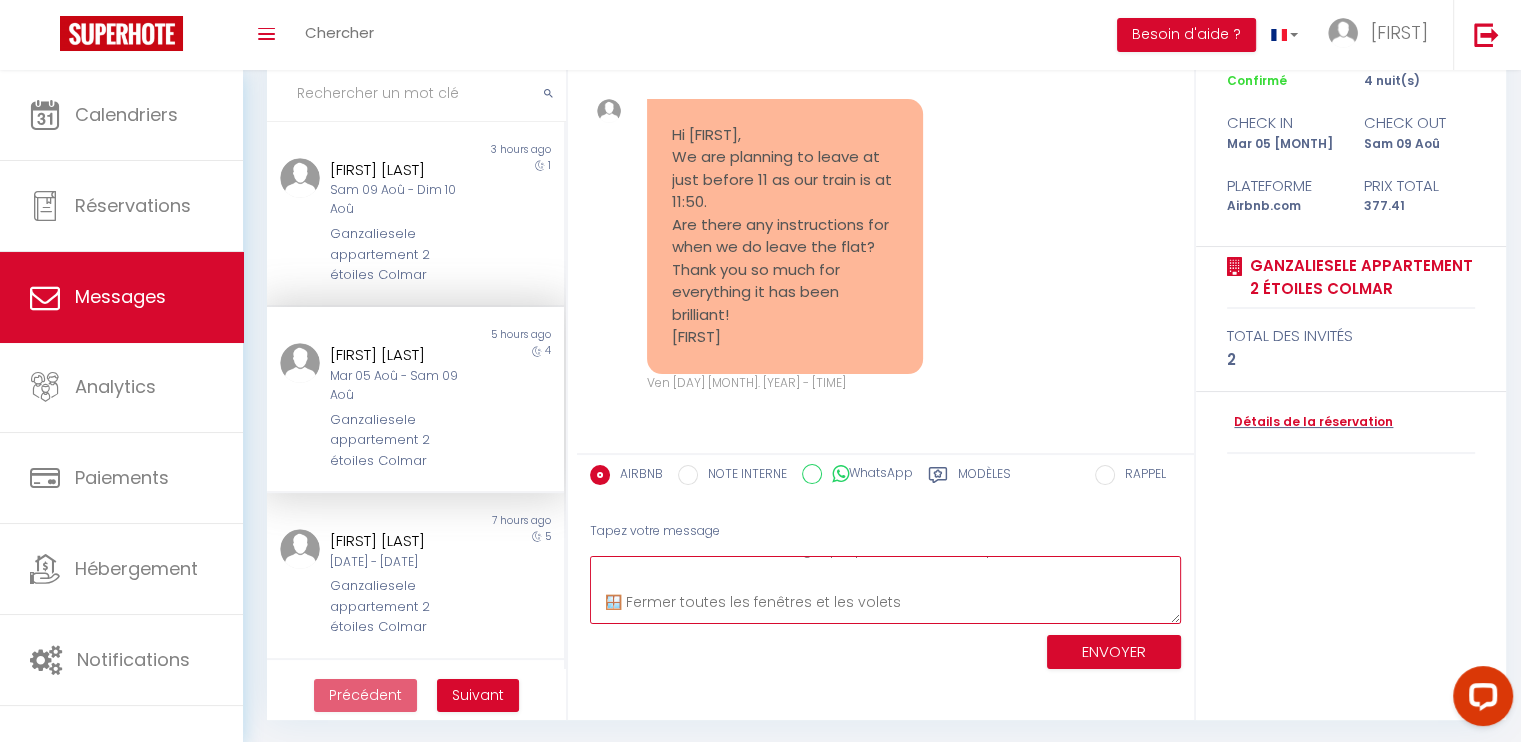 scroll, scrollTop: 187, scrollLeft: 0, axis: vertical 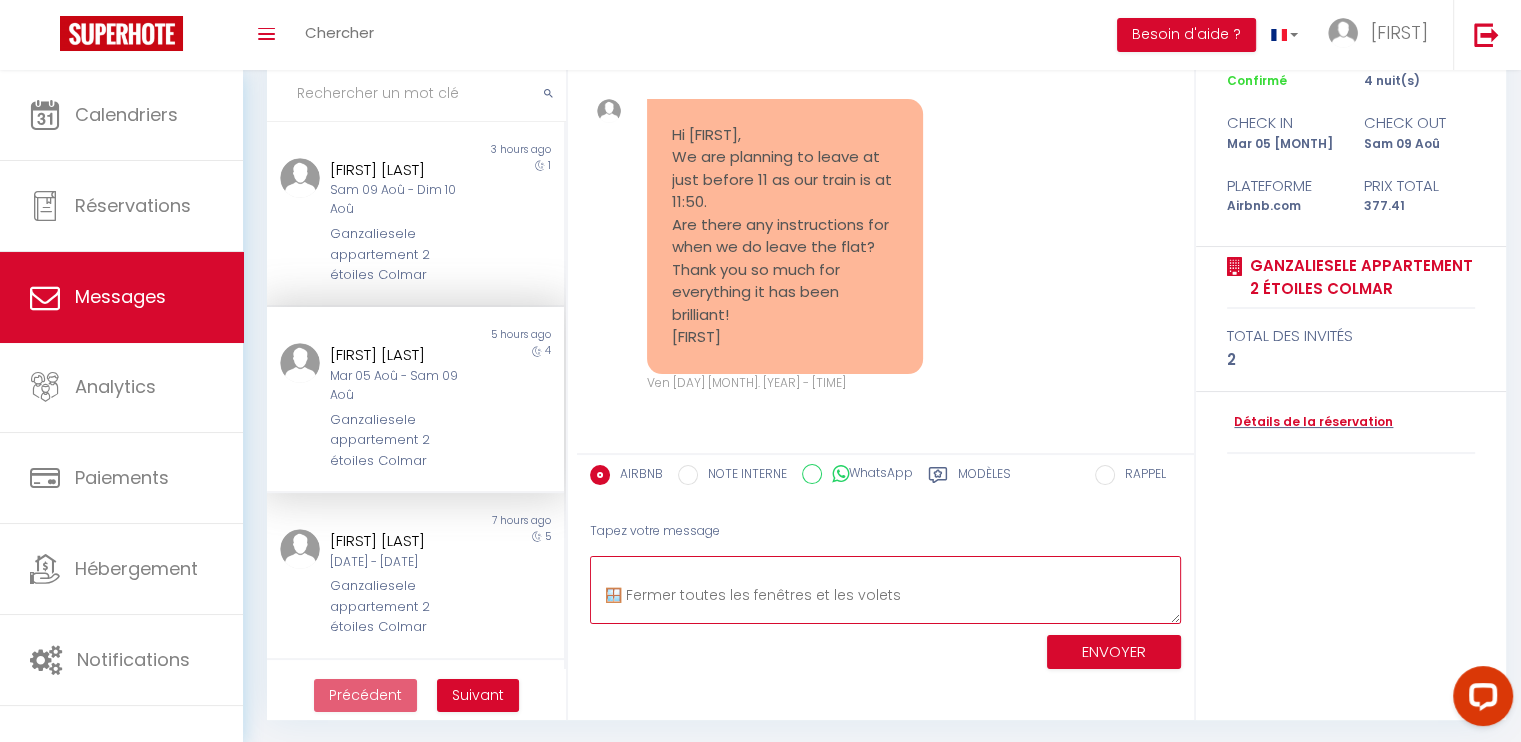 click on "Le départ est à 11:00 maximum.
Pour vous aider, voici la procédure pour votre départ
🔚 CONSIGNES DE DÉPART,  Merci pour votre séjour !
Avant de quitter le logement, merci de bien vouloir :
🔌 Éteindre toutes les lumières
🍽 Faire la vaisselle et la ranger proprement dans les placards
🪟 Fermer toutes les fenêtres et les volets
🗑 Vider les poubelles (cuisine, wc.) et les déposer dans le bac noir prévu à cet effet, situé à la sortie du bâtiment, sur la droite
🛏 Ne pas refaire les lits (nous nous en chargeons)
🚪 Fermer la porte à clé en partant et remettre les clés dans la boîte à clés.
📩 En cas de souci ou de question, n’hésitez pas à me contacter.
🙏 Merci encore pour votre séjour, et bon retour !
A très vite,
[FIRST_NAME]" at bounding box center (885, 590) 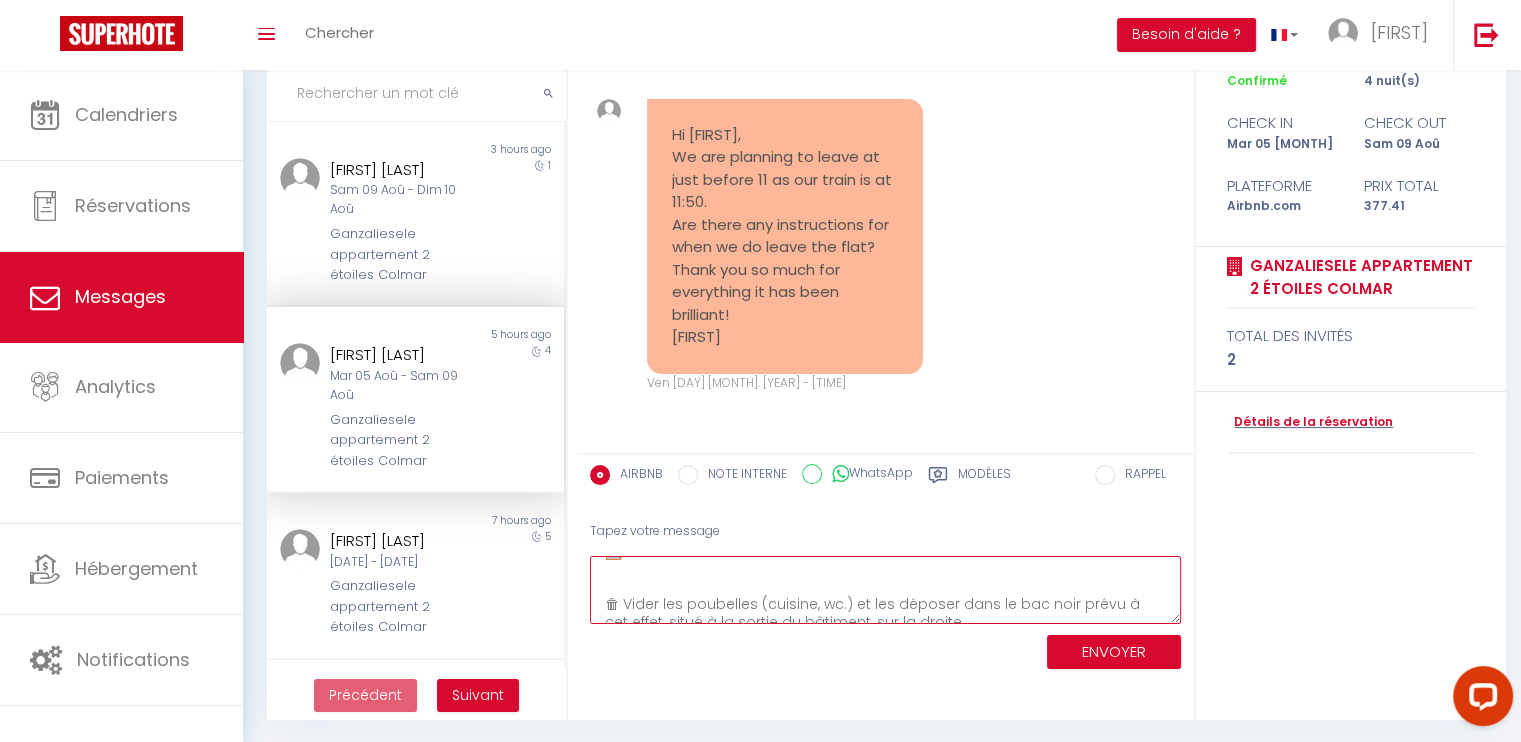 scroll, scrollTop: 231, scrollLeft: 0, axis: vertical 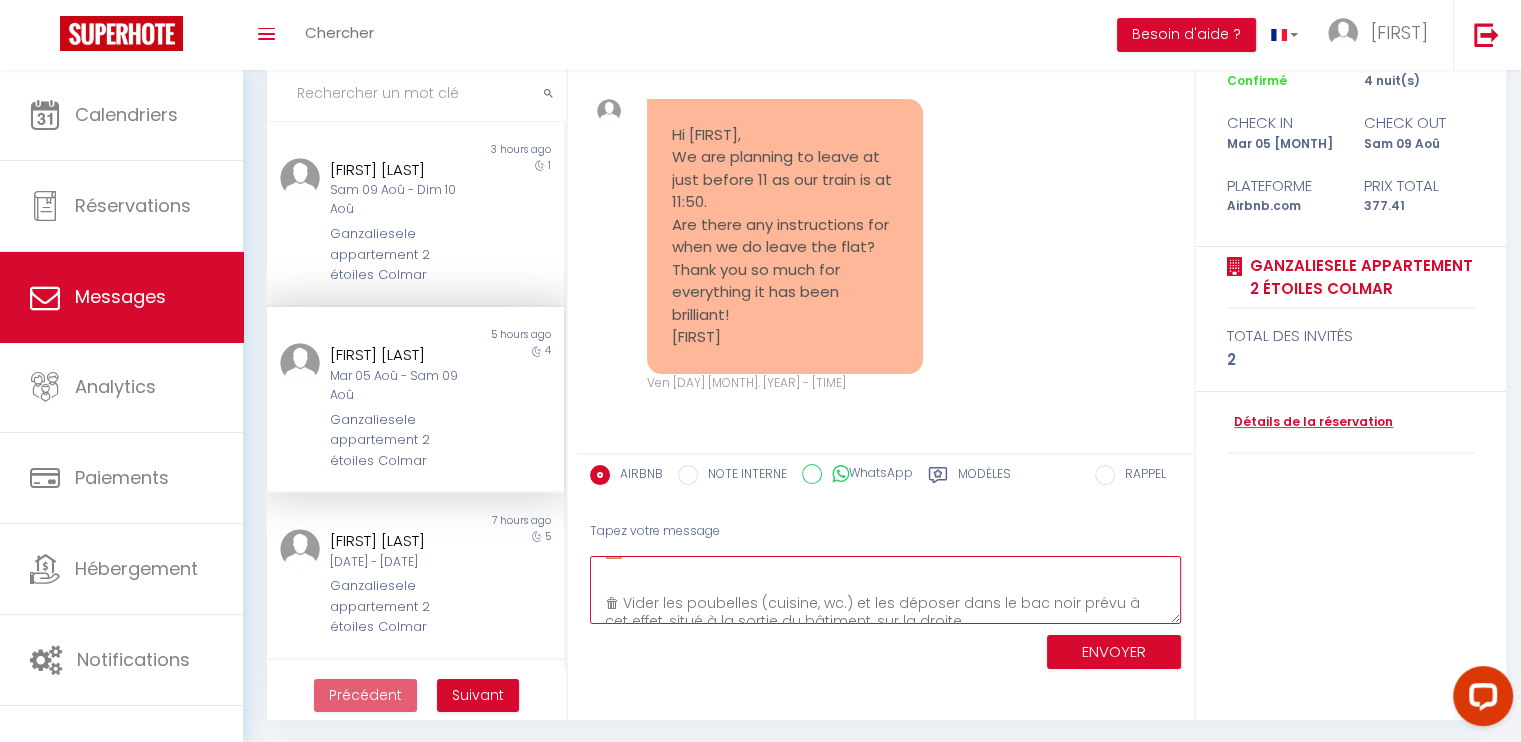click on "Le départ est à 11:00 maximum.
Pour vous aider, voici la procédure pour votre départ
🔚 CONSIGNES DE DÉPART,  Merci pour votre séjour !
Avant de quitter le logement, merci de bien vouloir :
🔌 Éteindre toutes les lumières
🍽 Faire la vaisselle et la ranger proprement dans les placards
🪟 Fermer toutes les fenêtres et les volets
🗑 Vider les poubelles (cuisine, wc.) et les déposer dans le bac noir prévu à cet effet, situé à la sortie du bâtiment, sur la droite
🛏 Ne pas refaire les lits (nous nous en chargeons)
🚪 Fermer la porte à clé en partant et remettre les clés dans la boîte à clés.
📩 En cas de souci ou de question, n’hésitez pas à me contacter.
🙏 Merci encore pour votre séjour, et bon retour !
A très vite,
[FIRST] [LAST]" at bounding box center (885, 590) 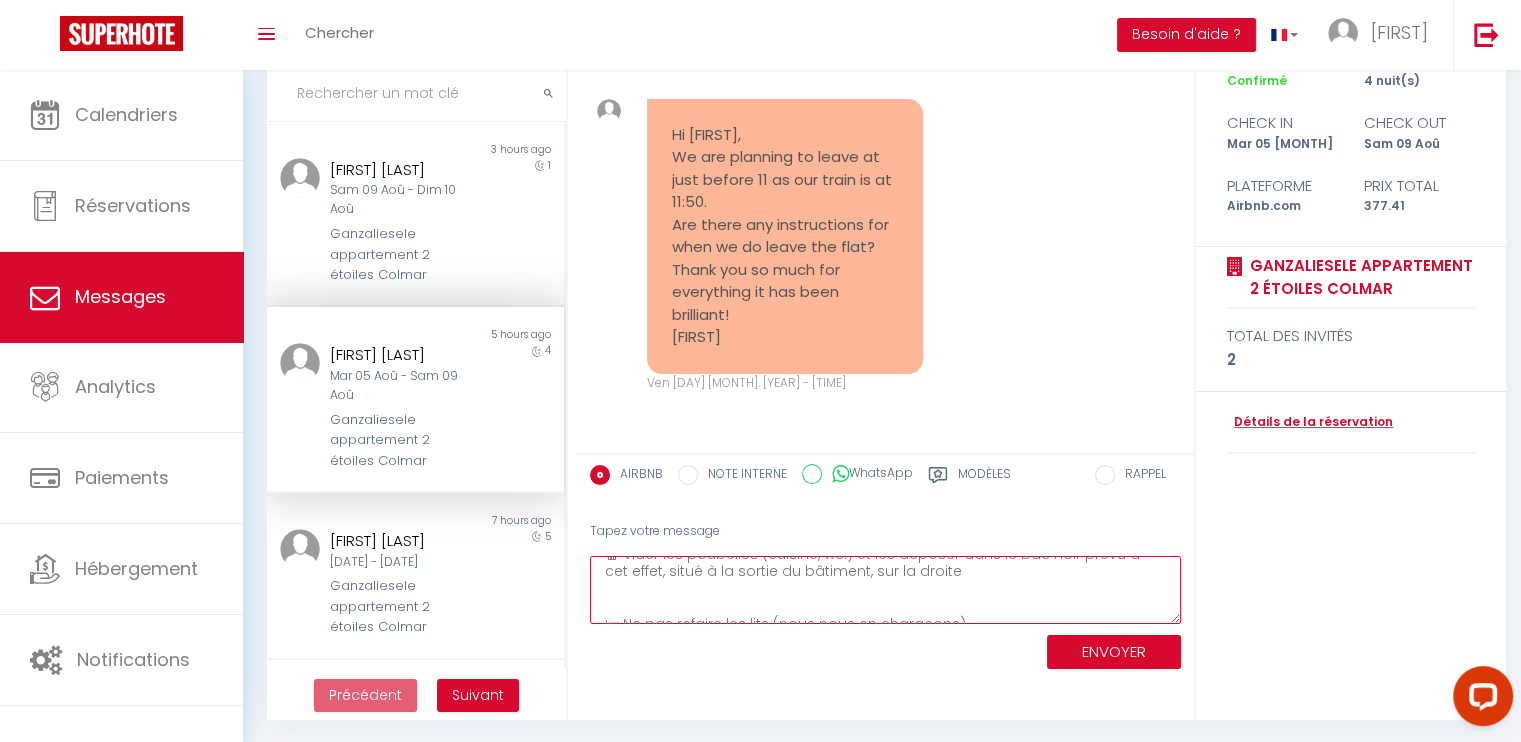 scroll, scrollTop: 264, scrollLeft: 0, axis: vertical 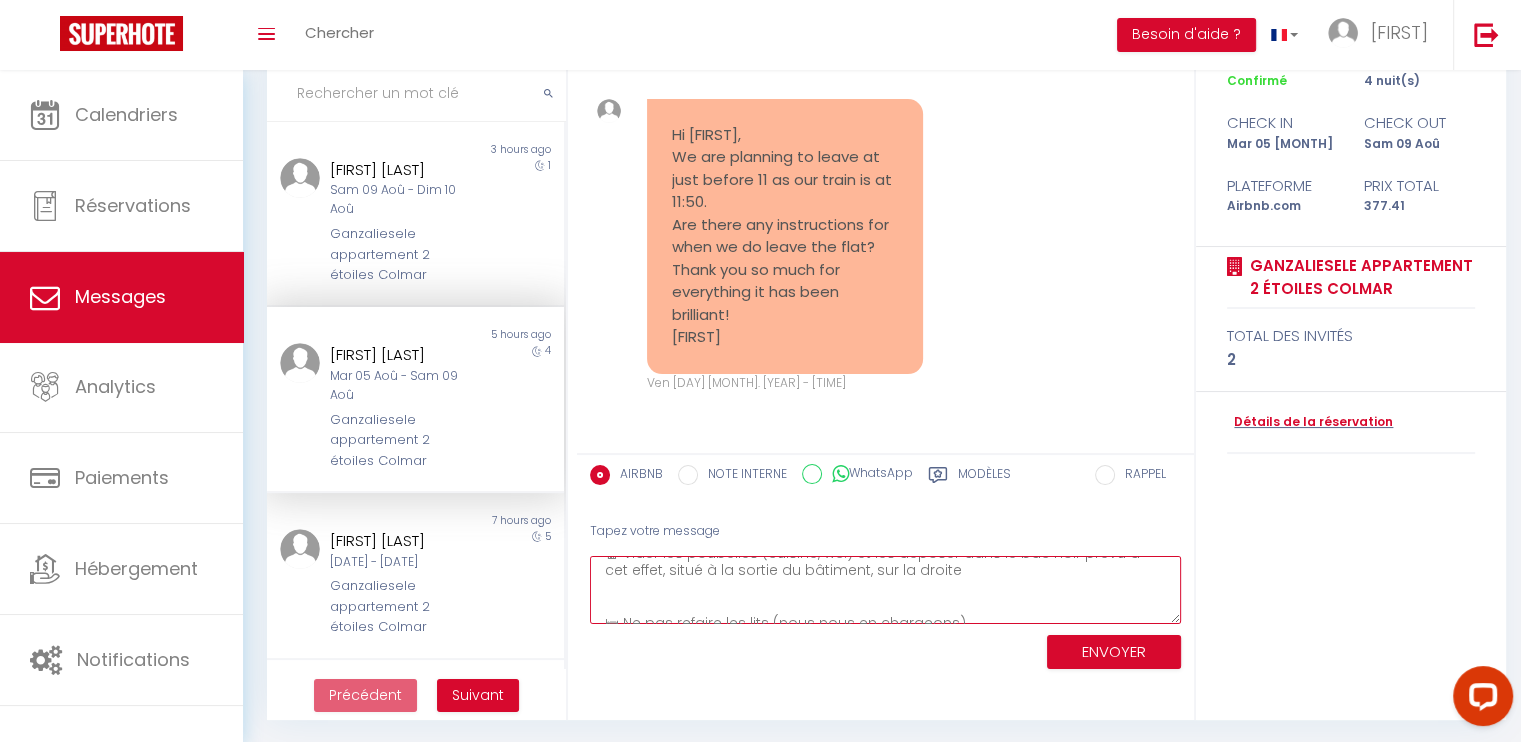 click on "Le départ est à 11:00 maximum.
Pour vous aider, voici la procédure pour votre départ
🔚 CONSIGNES DE DÉPART,  Merci pour votre séjour !
Avant de quitter le logement, merci de bien vouloir :
🔌 Éteindre toutes les lumières
🍽 Faire la vaisselle et la ranger proprement dans les placards
🪟 Fermer toutes les fenêtres et les volets
🗑 Vider les poubelles (cuisine, wc.) et les déposer dans le bac noir prévu à cet effet, situé à la sortie du bâtiment, sur la droite
🛏 Ne pas refaire les lits (nous nous en chargeons)
🚪 Fermer la porte à clé en partant et remettre les clés dans la boîte à clés.
📩 En cas de souci ou de question, n’hésitez pas à me contacter.
🙏 Merci encore pour votre séjour, et bon retour !
A très vite,
[FIRST] [LAST]" at bounding box center [885, 590] 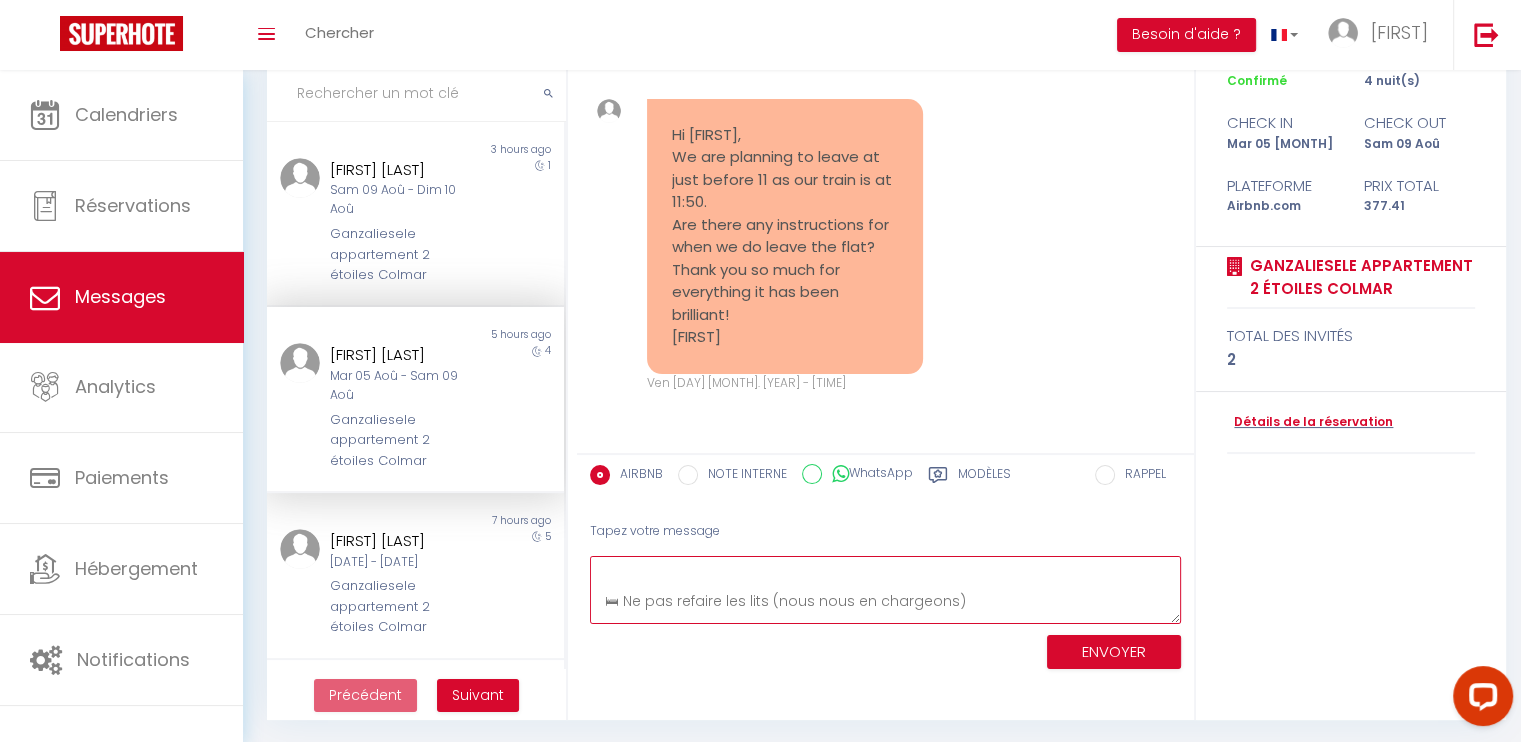 scroll, scrollTop: 284, scrollLeft: 0, axis: vertical 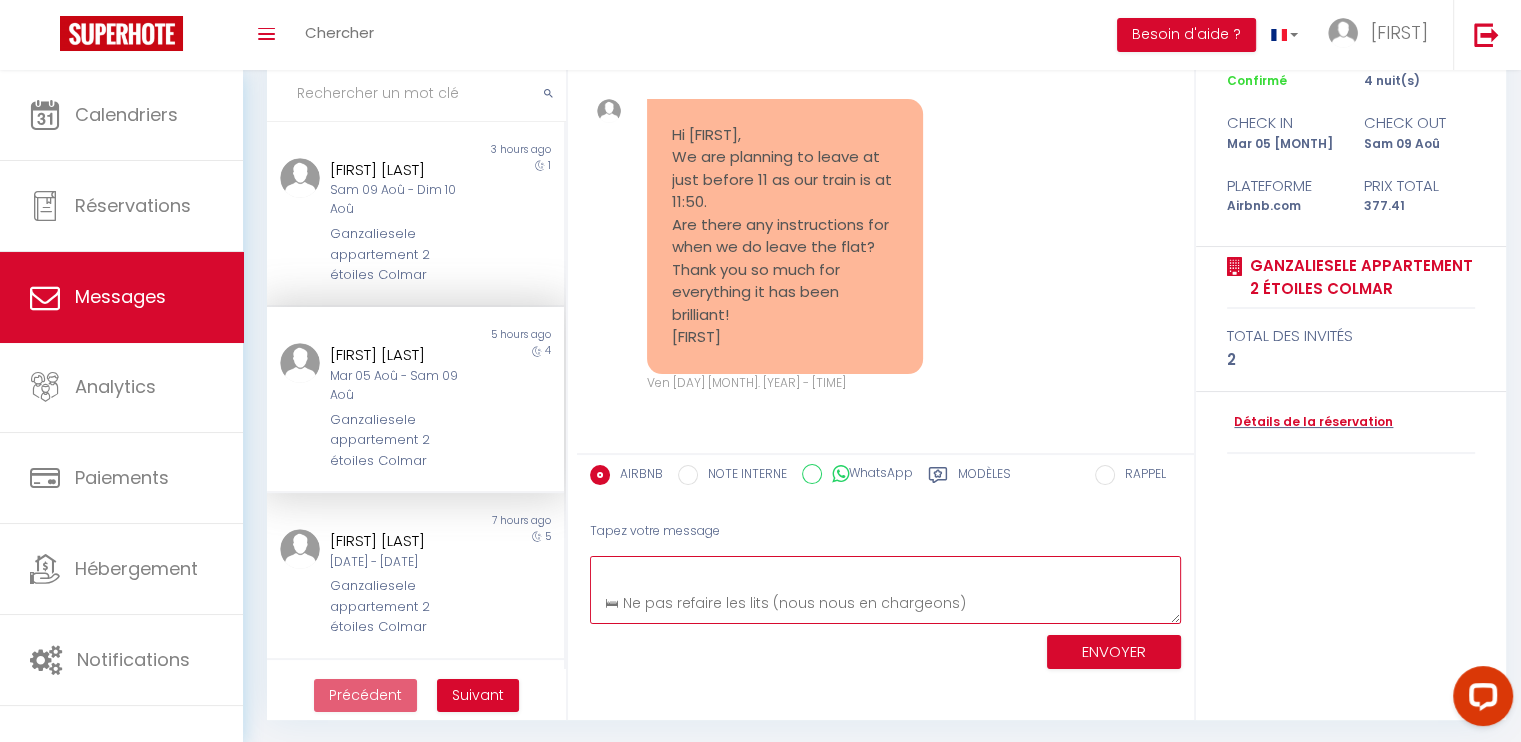 click on "Le départ est à 11:00 maximum.
Pour vous aider, voici la procédure pour votre départ
🔚 CONSIGNES DE DÉPART,  Merci pour votre séjour !
Avant de quitter le logement, merci de bien vouloir :
🔌 Éteindre toutes les lumières
🍽 Faire la vaisselle et la ranger proprement dans les placards
🪟 Fermer toutes les fenêtres et les volets
🗑 Vider les poubelles (cuisine, wc.) et les déposer dans le bac noir prévu à cet effet, situé à la sortie du bâtiment, sur la droite
🛏 Ne pas refaire les lits (nous nous en chargeons)
🚪 Fermer la porte à clé en partant et remettre les clés dans la boîte à clés.
📩 En cas de souci ou de question, n’hésitez pas à me contacter.
🙏 Merci encore pour votre séjour, et bon retour !
A très vite,
[FIRST] [LAST]" at bounding box center [885, 590] 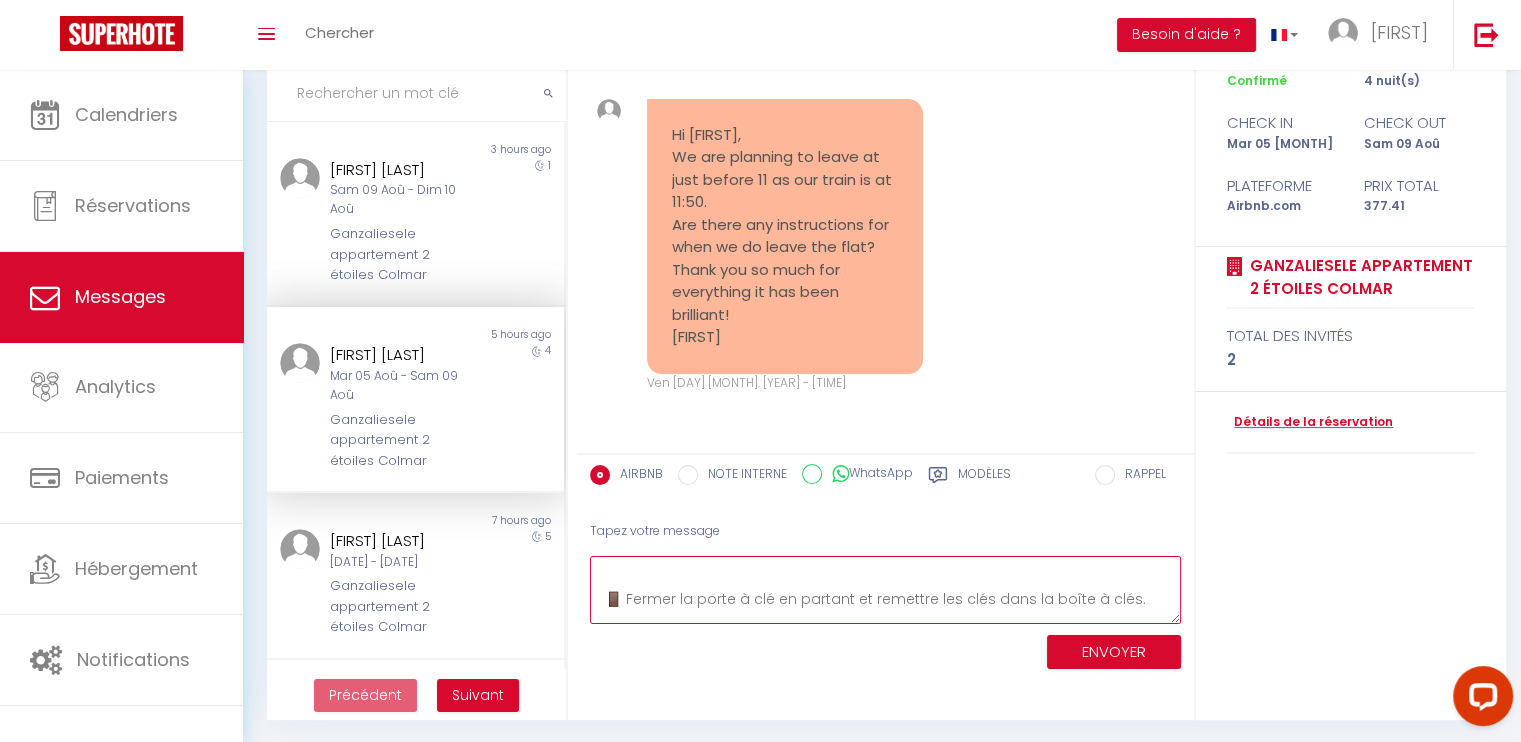 scroll, scrollTop: 330, scrollLeft: 0, axis: vertical 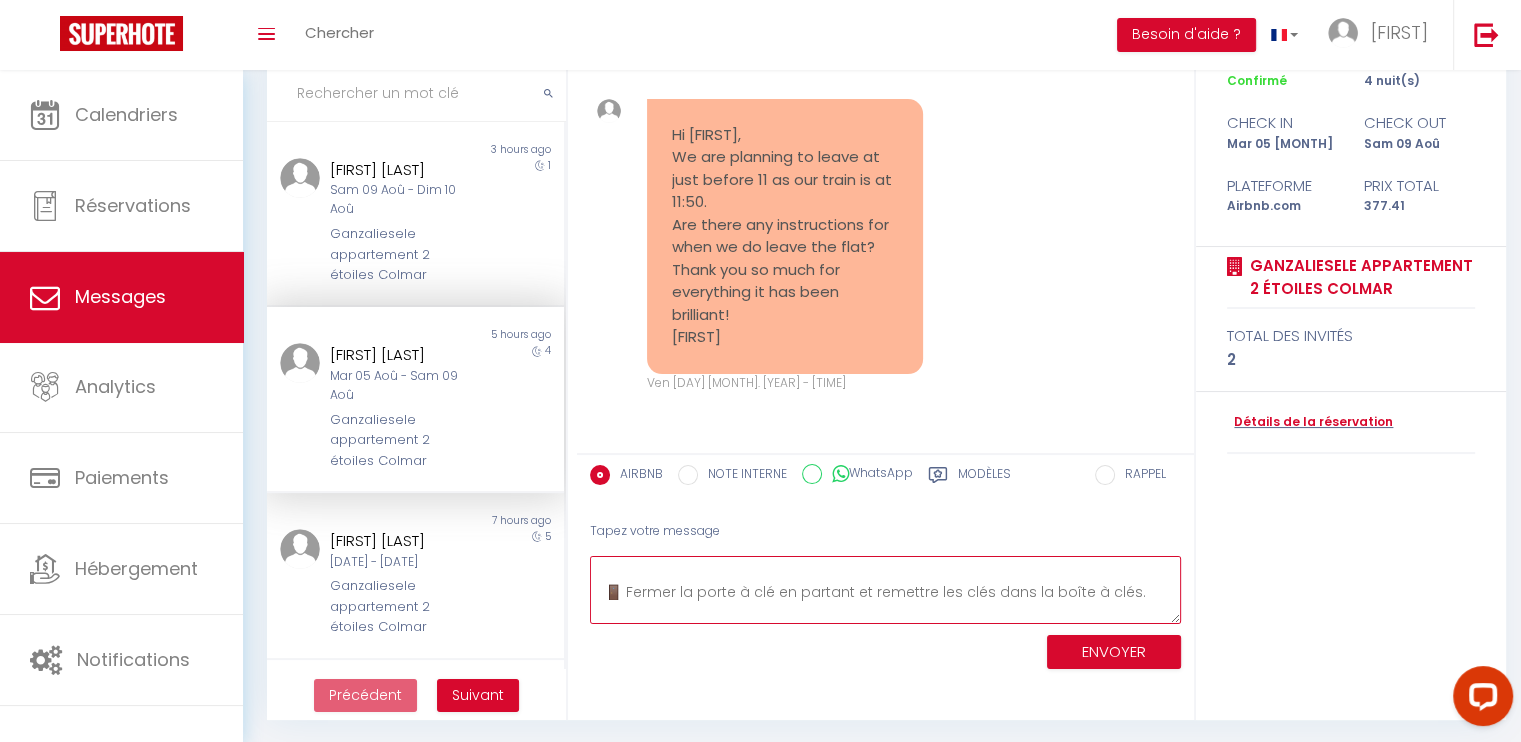 click on "Le départ est à 11:00 maximum.
Pour vous aider, voici la procédure pour votre départ
🔚 CONSIGNES DE DÉPART,  Merci pour votre séjour !
Avant de quitter le logement, merci de bien vouloir :
🔌 Éteindre toutes les lumières
🍽 Faire la vaisselle et la ranger proprement dans les placards
🪟 Fermer toutes les fenêtres et les volets
🗑 Vider les poubelles (cuisine, wc.) et les déposer dans le bac noir prévu à cet effet, situé à la sortie du bâtiment, sur la droite
🛏 Ne pas refaire les lits (nous nous en chargeons)
🚪 Fermer la porte à clé en partant et remettre les clés dans la boîte à clés.
📩 En cas de souci ou de question, n’hésitez pas à me contacter.
🙏 Merci encore pour votre séjour, et bon retour !
A très vite,
[FIRST] [LAST]" at bounding box center [885, 590] 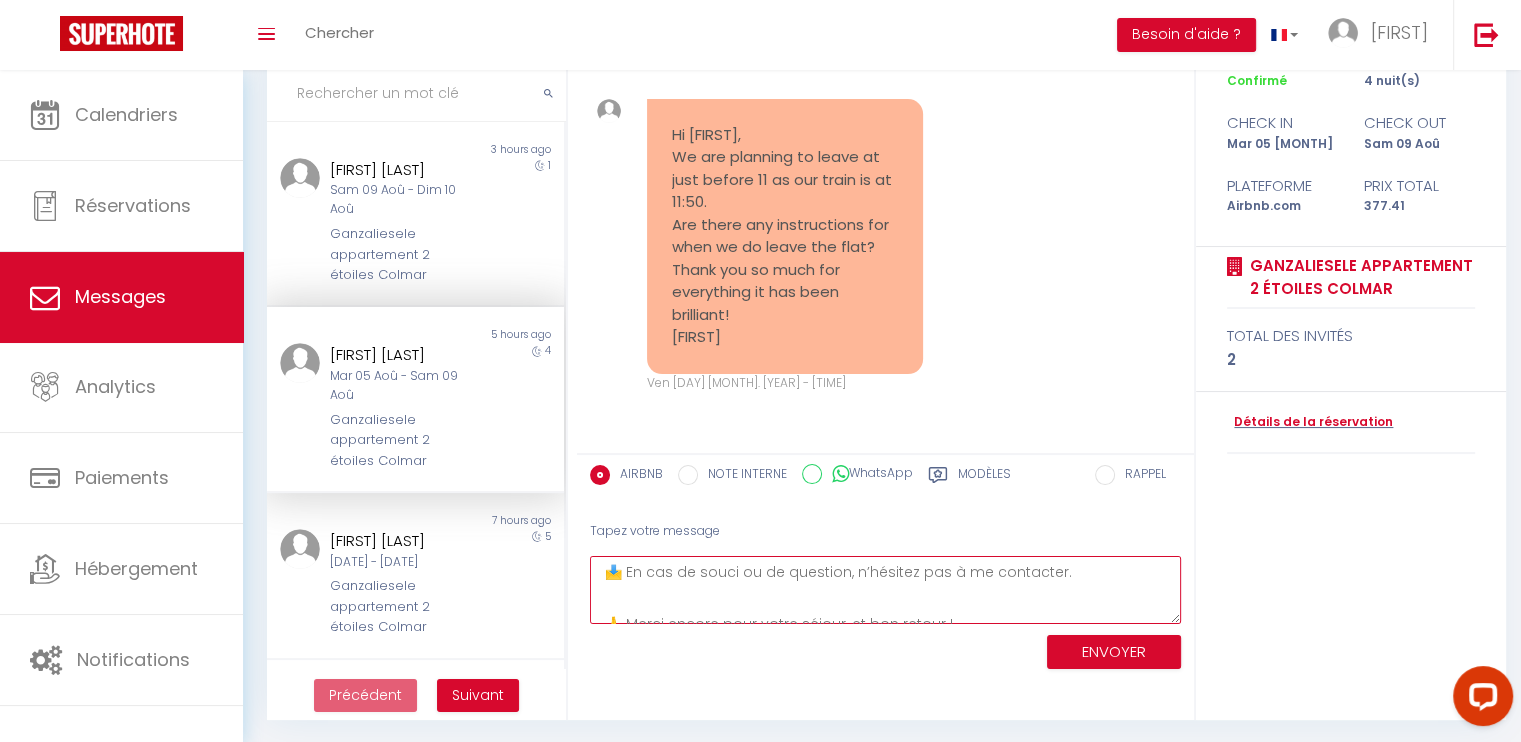 scroll, scrollTop: 349, scrollLeft: 0, axis: vertical 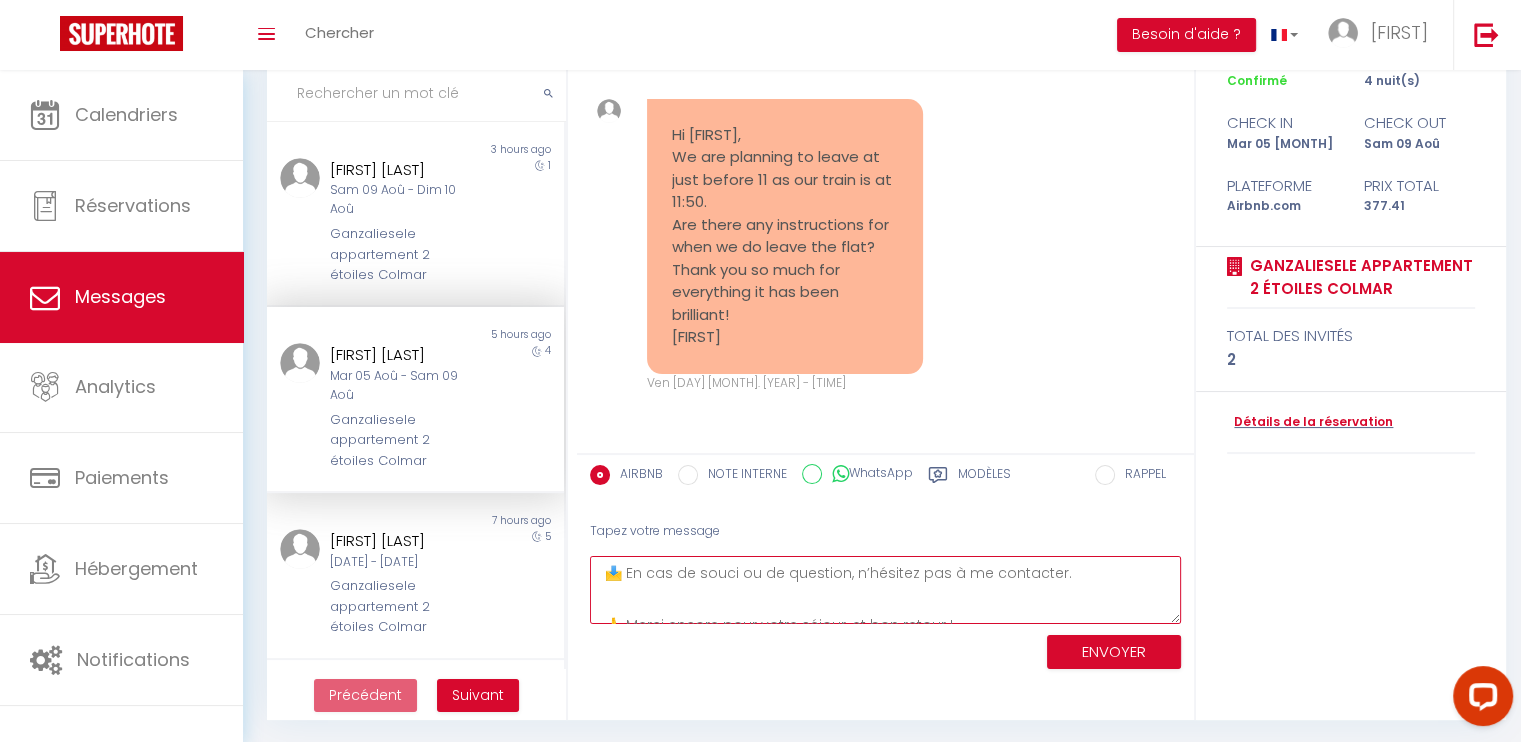 click on "Le départ est à 11:00 maximum.
Pour vous aider, voici la procédure pour votre départ
🔚 CONSIGNES DE DÉPART,  Merci pour votre séjour !
Avant de quitter le logement, merci de bien vouloir :
🔌 Éteindre toutes les lumières
🍽 Faire la vaisselle et la ranger proprement dans les placards
🪟 Fermer toutes les fenêtres et les volets
🗑 Vider les poubelles (cuisine, wc.) et les déposer dans le bac noir prévu à cet effet, situé à la sortie du bâtiment, sur la droite
🛏 Ne pas refaire les lits (nous nous en chargeons)
🚪 Fermer la porte à clé en partant et remettre les clés dans la boîte à clés.
📩 En cas de souci ou de question, n’hésitez pas à me contacter.
🙏 Merci encore pour votre séjour, et bon retour !
A très vite,
[FIRST]" at bounding box center (885, 590) 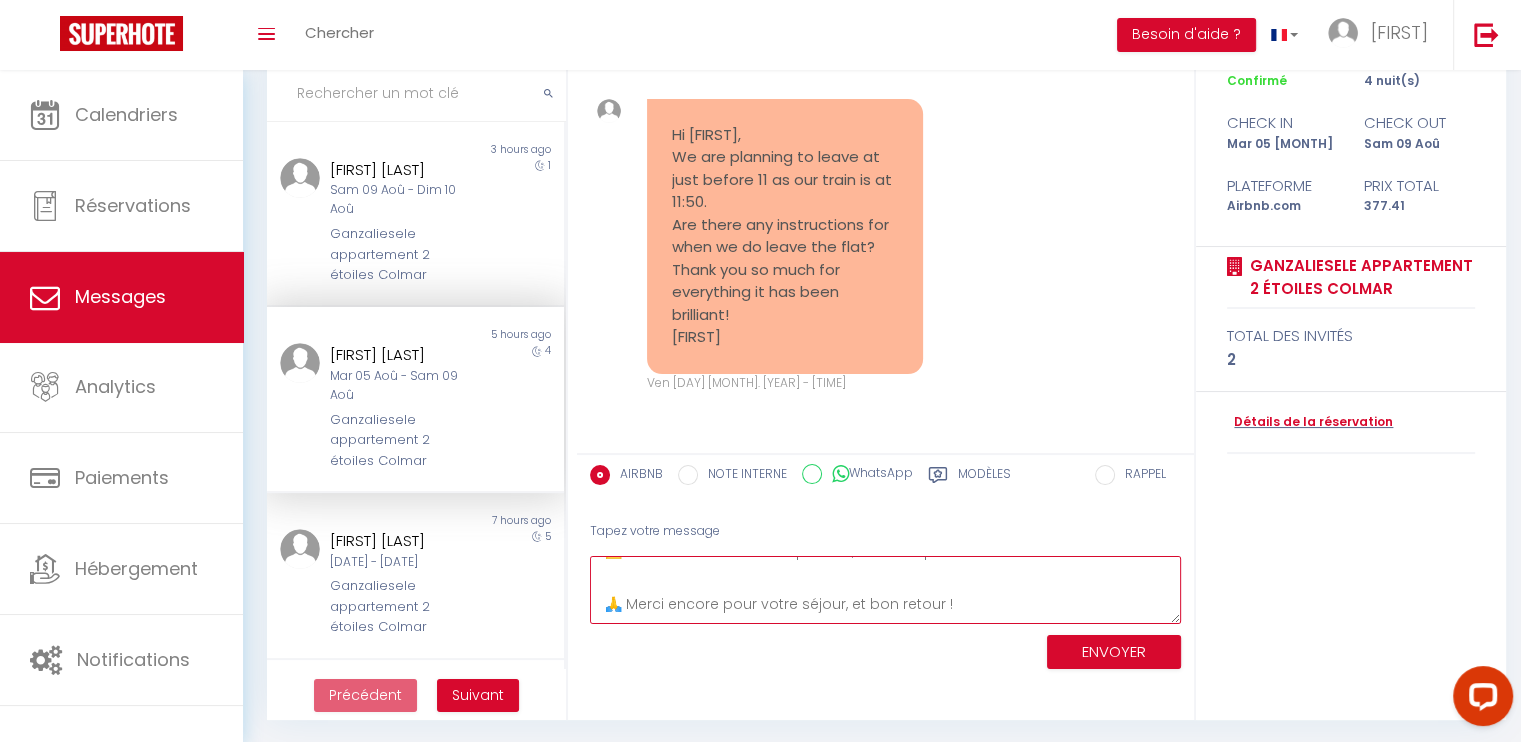 scroll, scrollTop: 389, scrollLeft: 0, axis: vertical 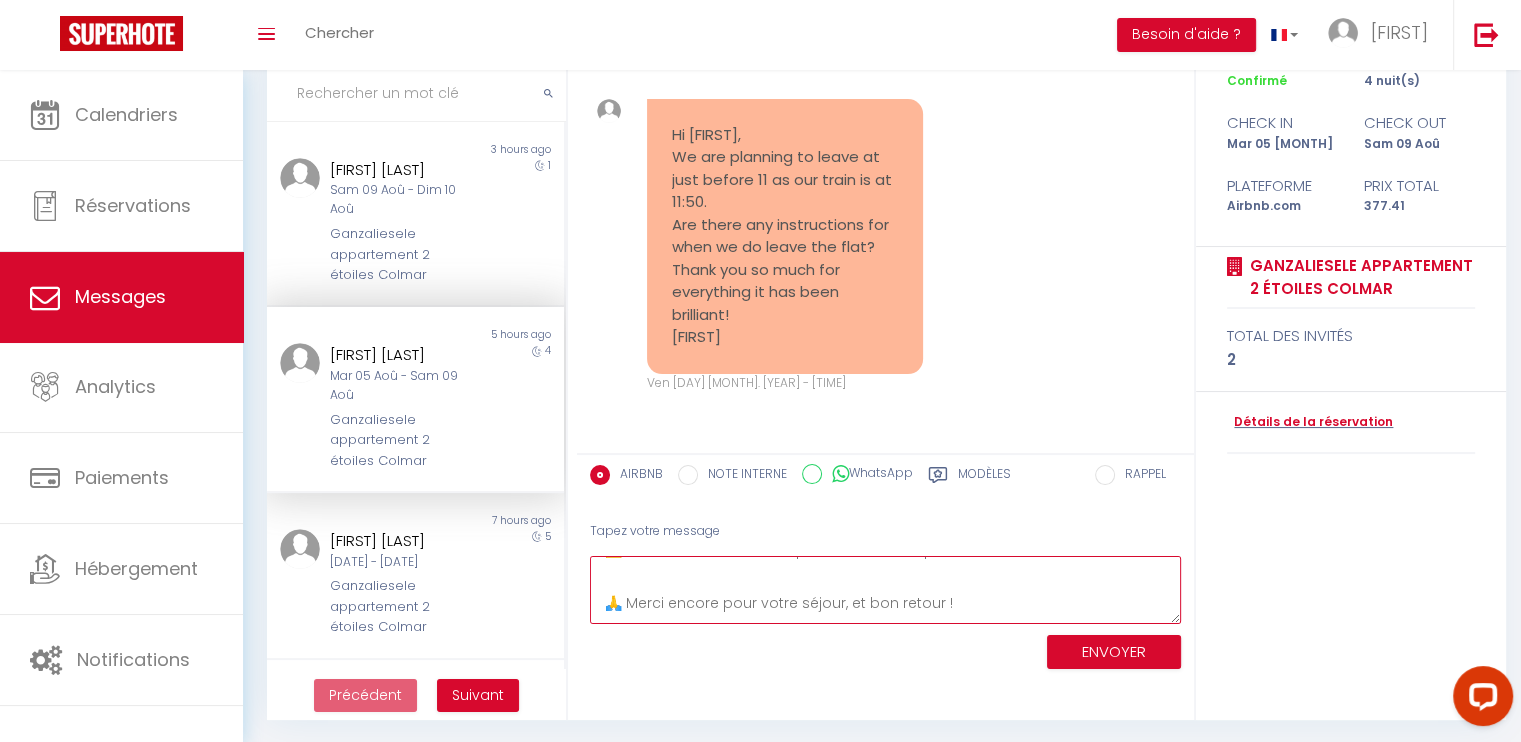 click on "Le départ est à 11:00 maximum.
Pour vous aider, voici la procédure pour votre départ
🔚 CONSIGNES DE DÉPART,  Merci pour votre séjour !
Avant de quitter le logement, merci de bien vouloir :
🔌 Éteindre toutes les lumières
🍽 Faire la vaisselle et la ranger proprement dans les placards
🪟 Fermer toutes les fenêtres et les volets
🗑 Vider les poubelles (cuisine, wc.) et les déposer dans le bac noir prévu à cet effet, situé à la sortie du bâtiment, sur la droite
🛏 Ne pas refaire les lits (nous nous en chargeons)
🚪 Fermer la porte à clé en partant et remettre les clés dans la boîte à clés.
📩 En cas de souci ou de question, n’hésitez pas à me contacter.
🙏 Merci encore pour votre séjour, et bon retour !
A très vite,
[FIRST]" at bounding box center [885, 590] 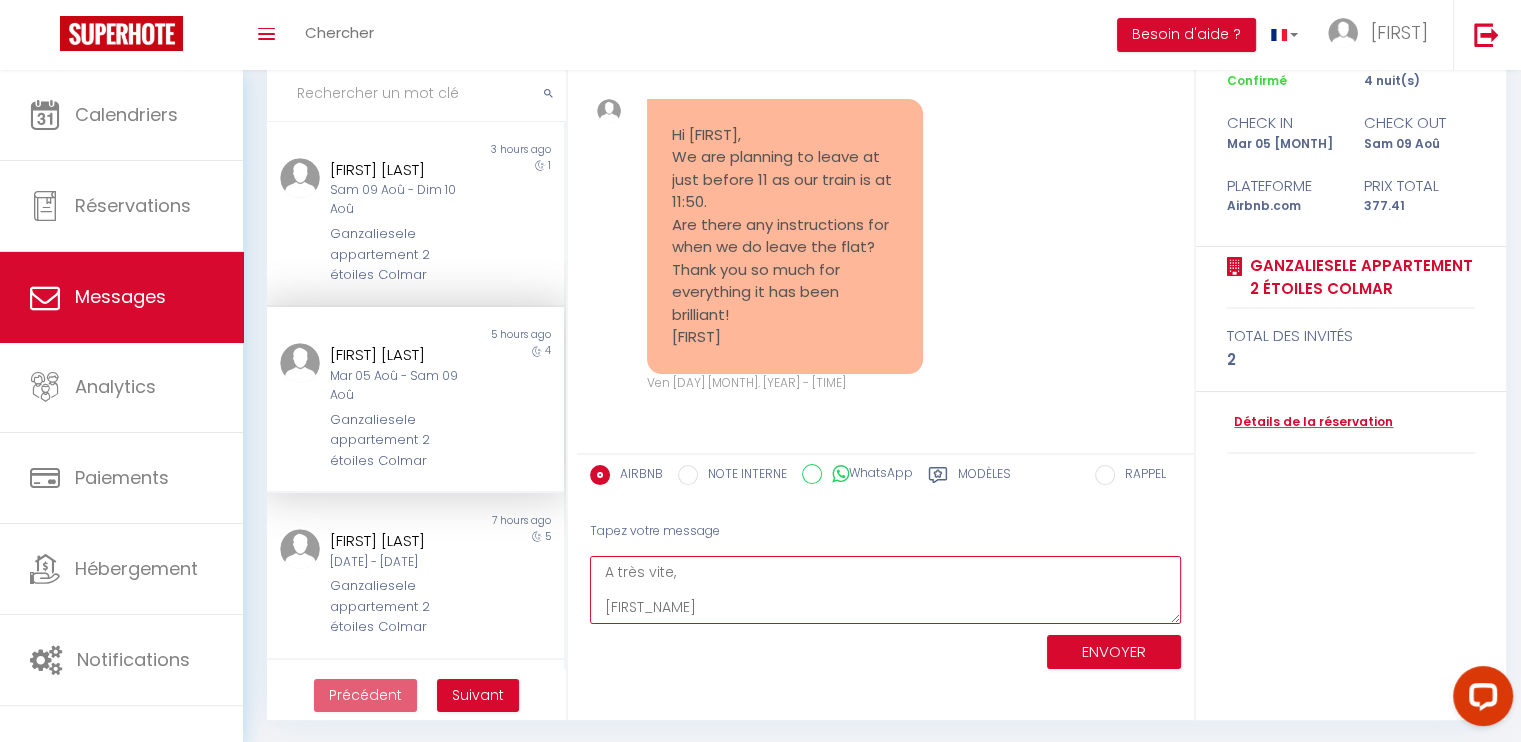 scroll, scrollTop: 437, scrollLeft: 0, axis: vertical 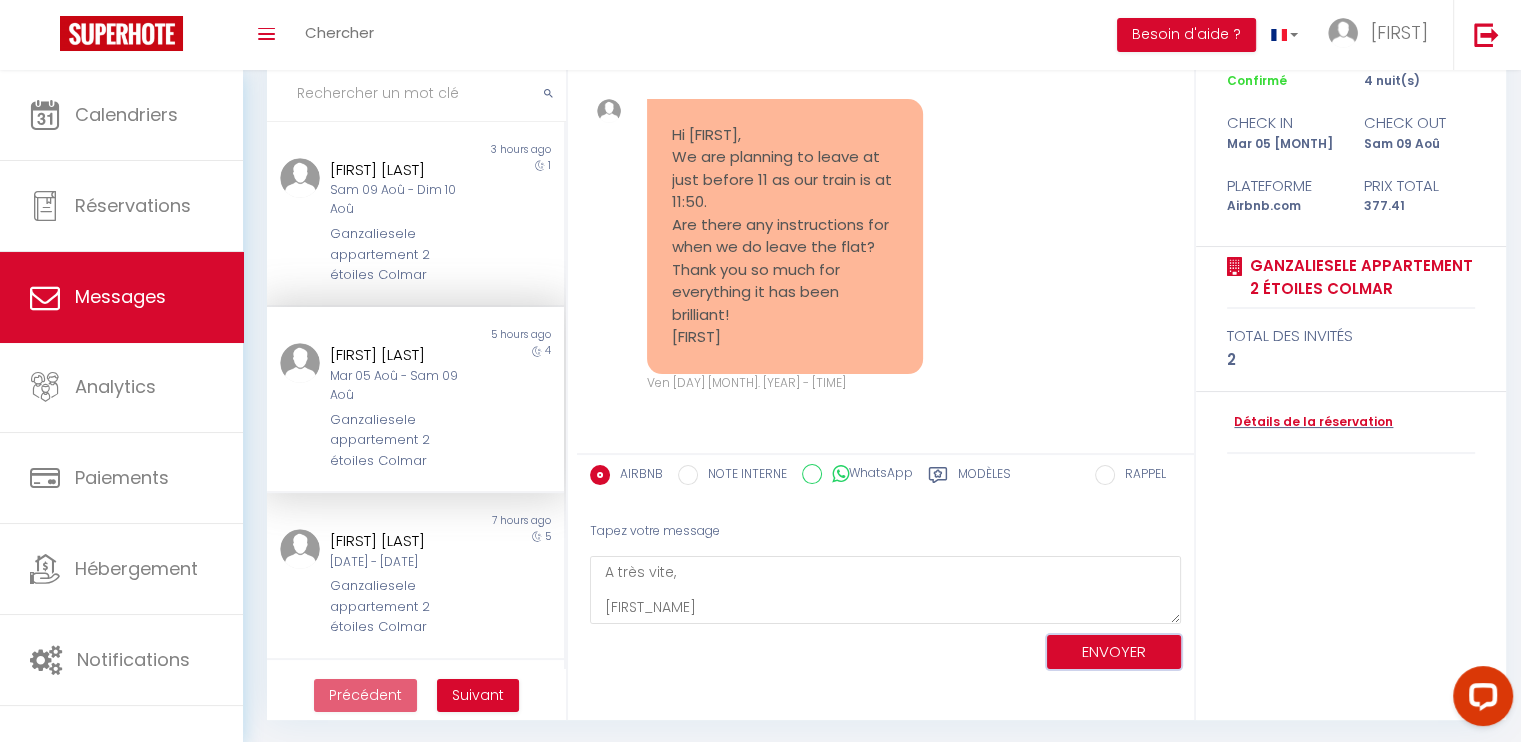 click on "ENVOYER" at bounding box center (1114, 652) 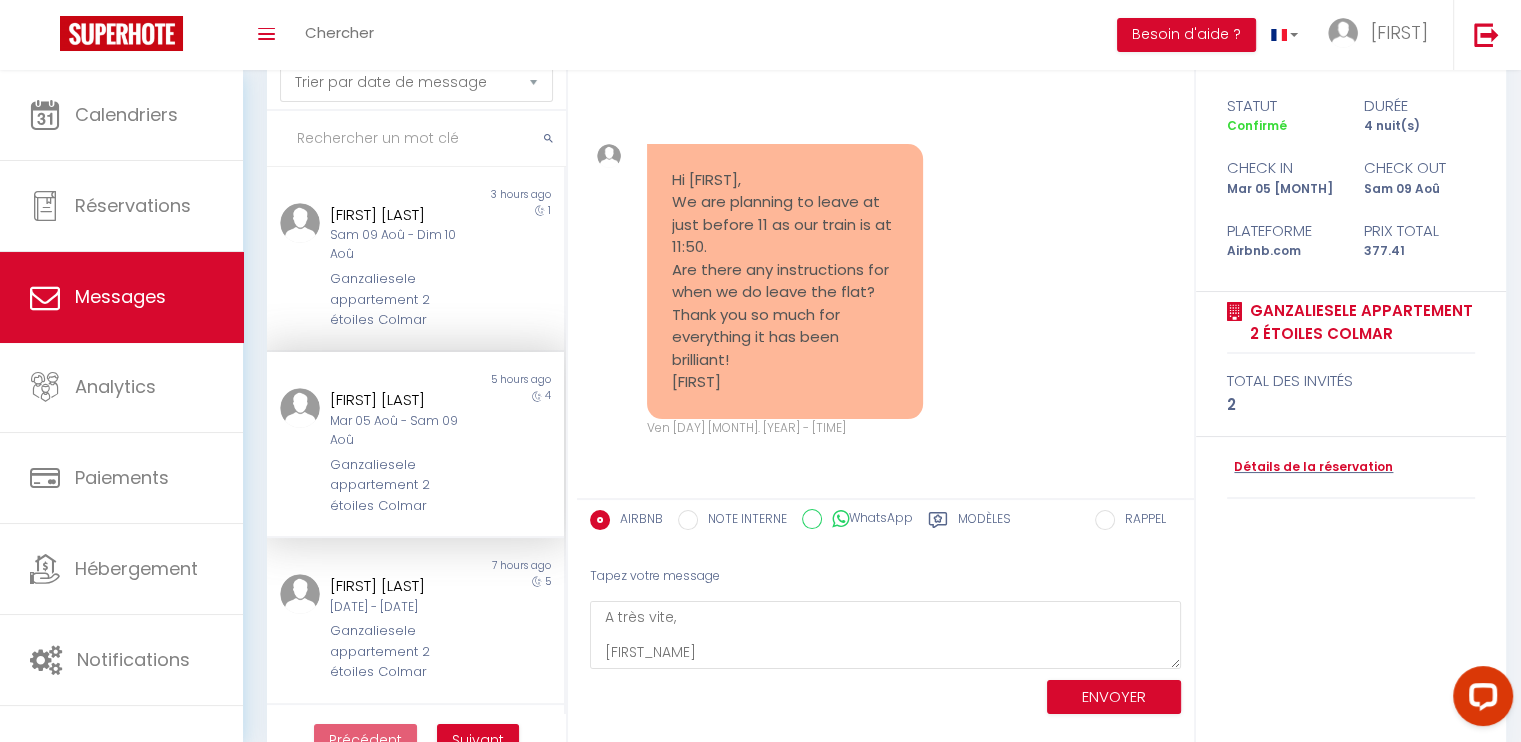 scroll, scrollTop: 156, scrollLeft: 0, axis: vertical 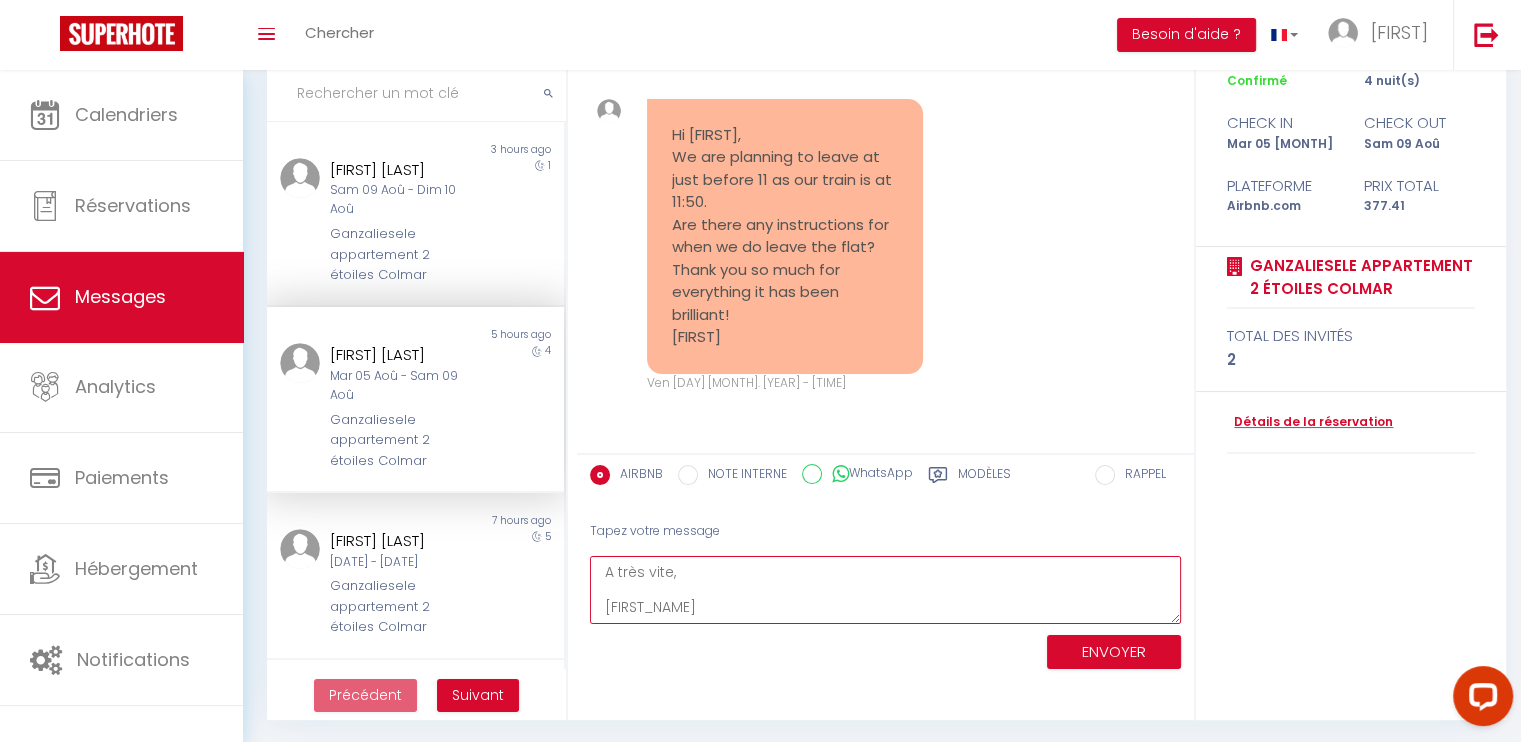 drag, startPoint x: 601, startPoint y: 569, endPoint x: 715, endPoint y: 643, distance: 135.91174 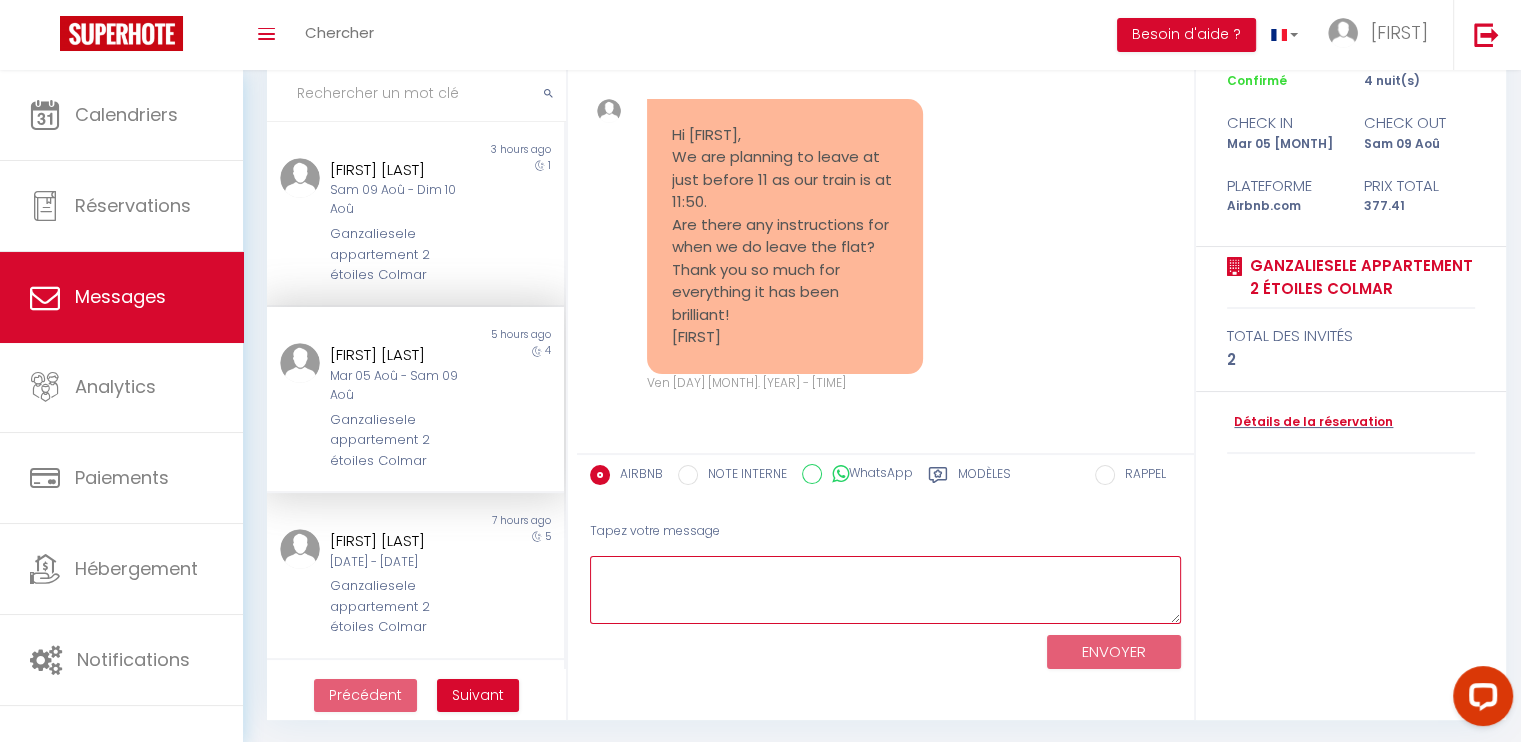 scroll, scrollTop: 0, scrollLeft: 0, axis: both 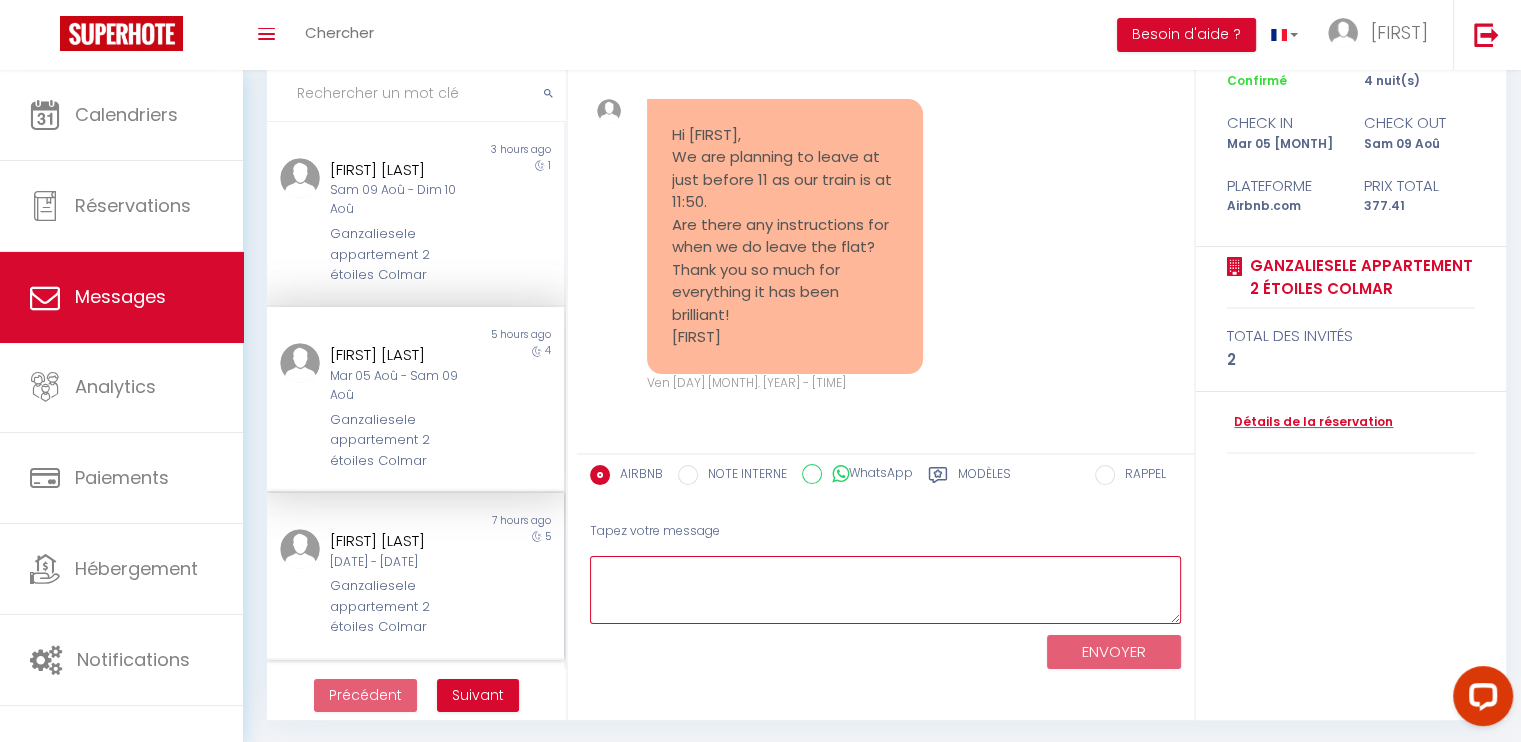 type 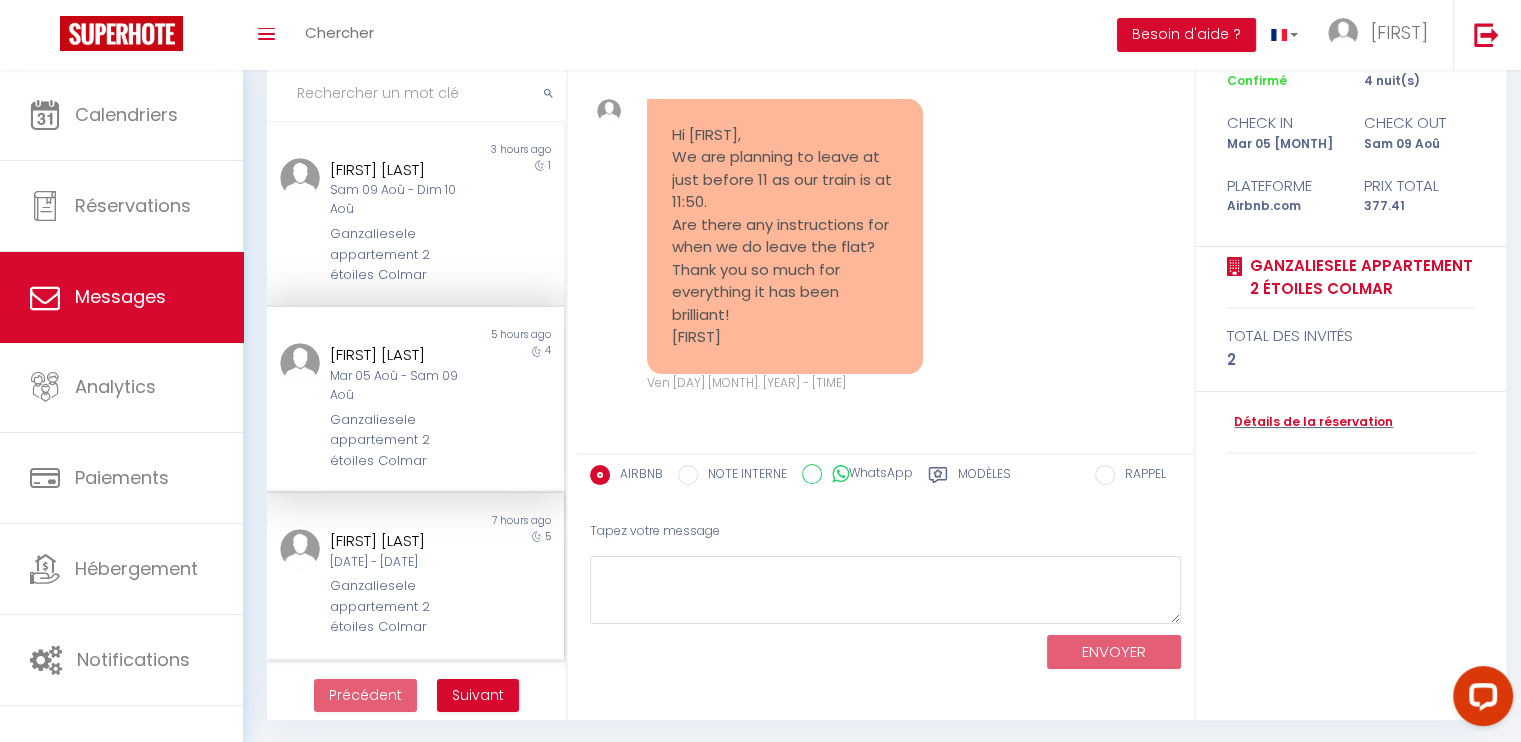 click on "[DATE] - [DATE]" at bounding box center (403, 562) 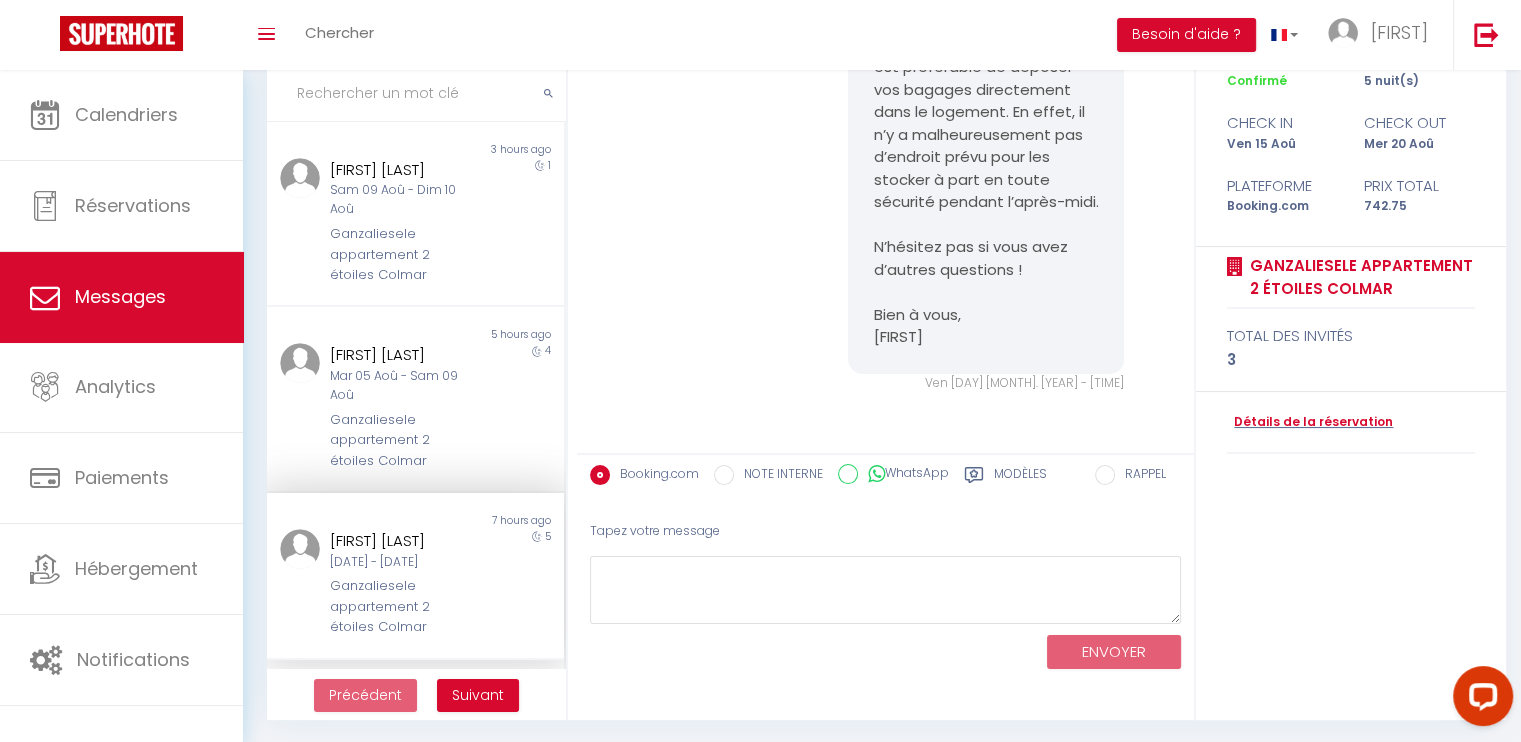 scroll, scrollTop: 1984, scrollLeft: 0, axis: vertical 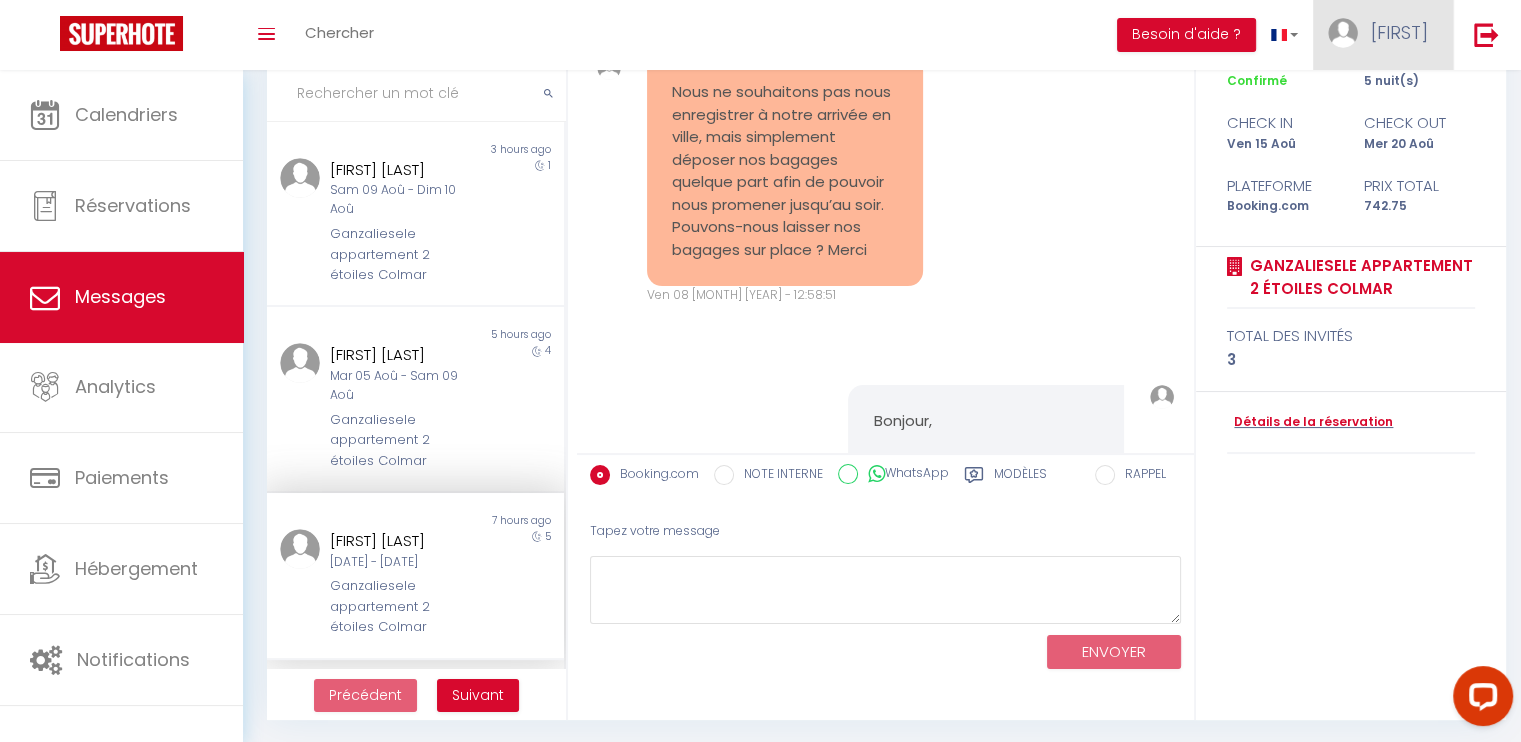 click on "[FIRST]" at bounding box center [1399, 32] 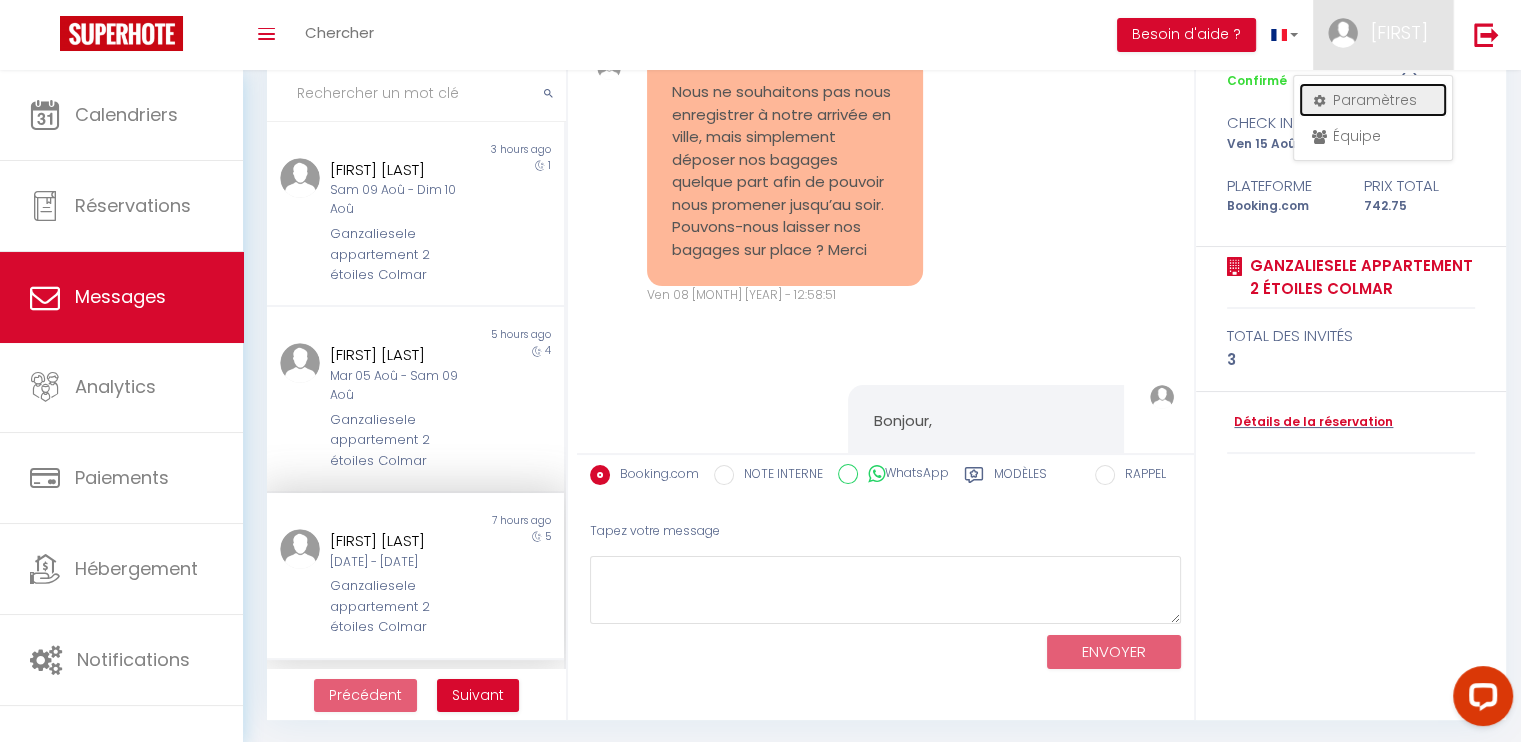 click on "Paramètres" at bounding box center [1373, 100] 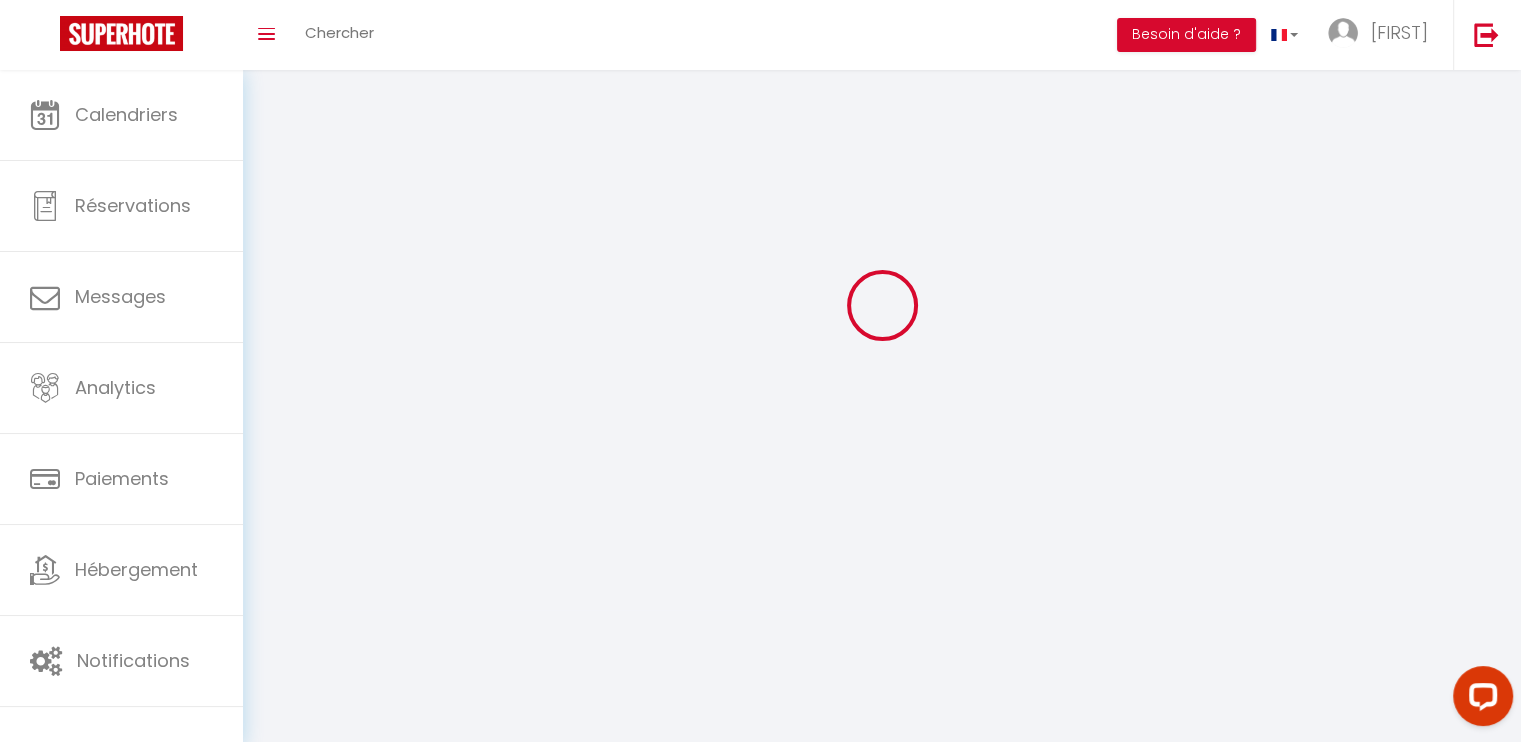 type on "[FIRST]" 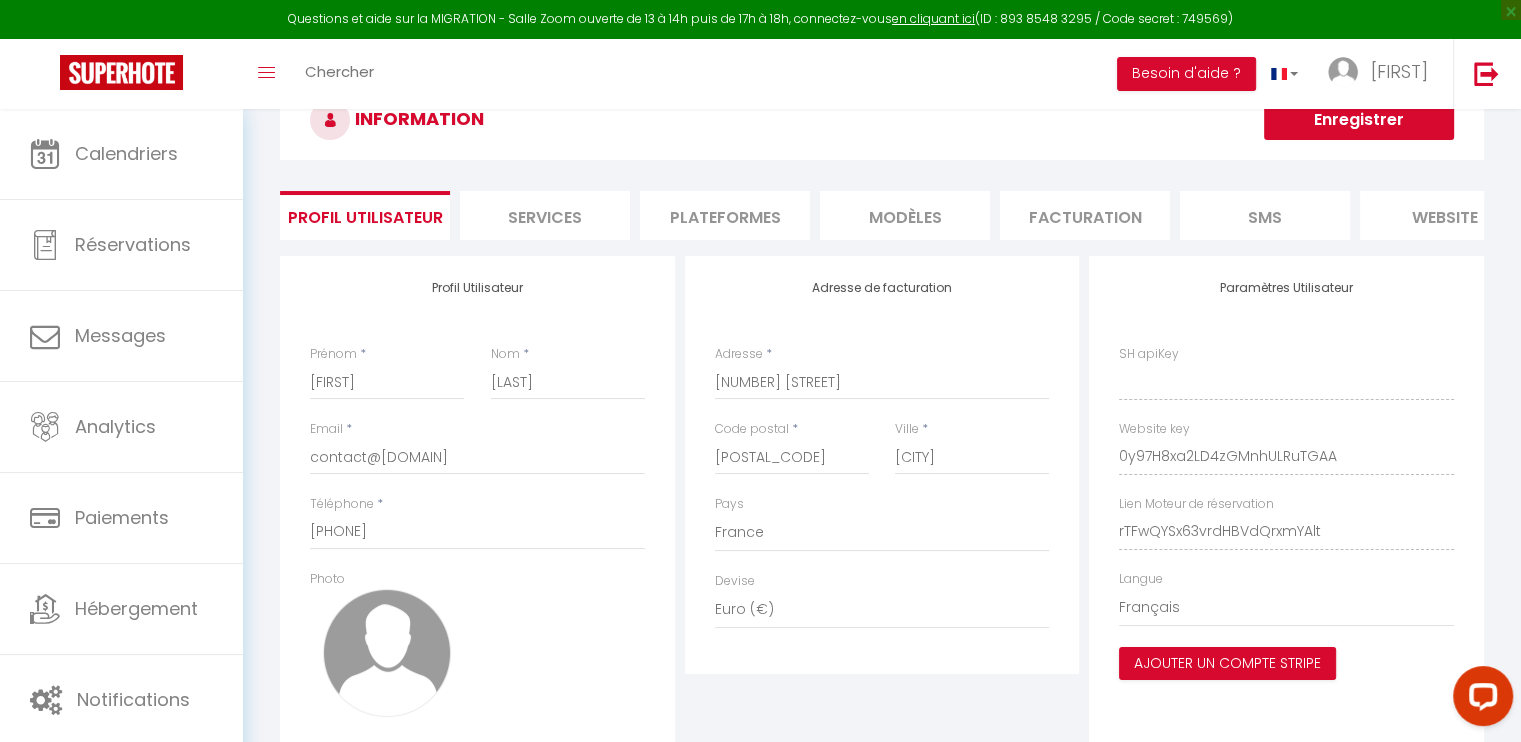 type on "0y97H8xa2LD4zGMnhULRuTGAA" 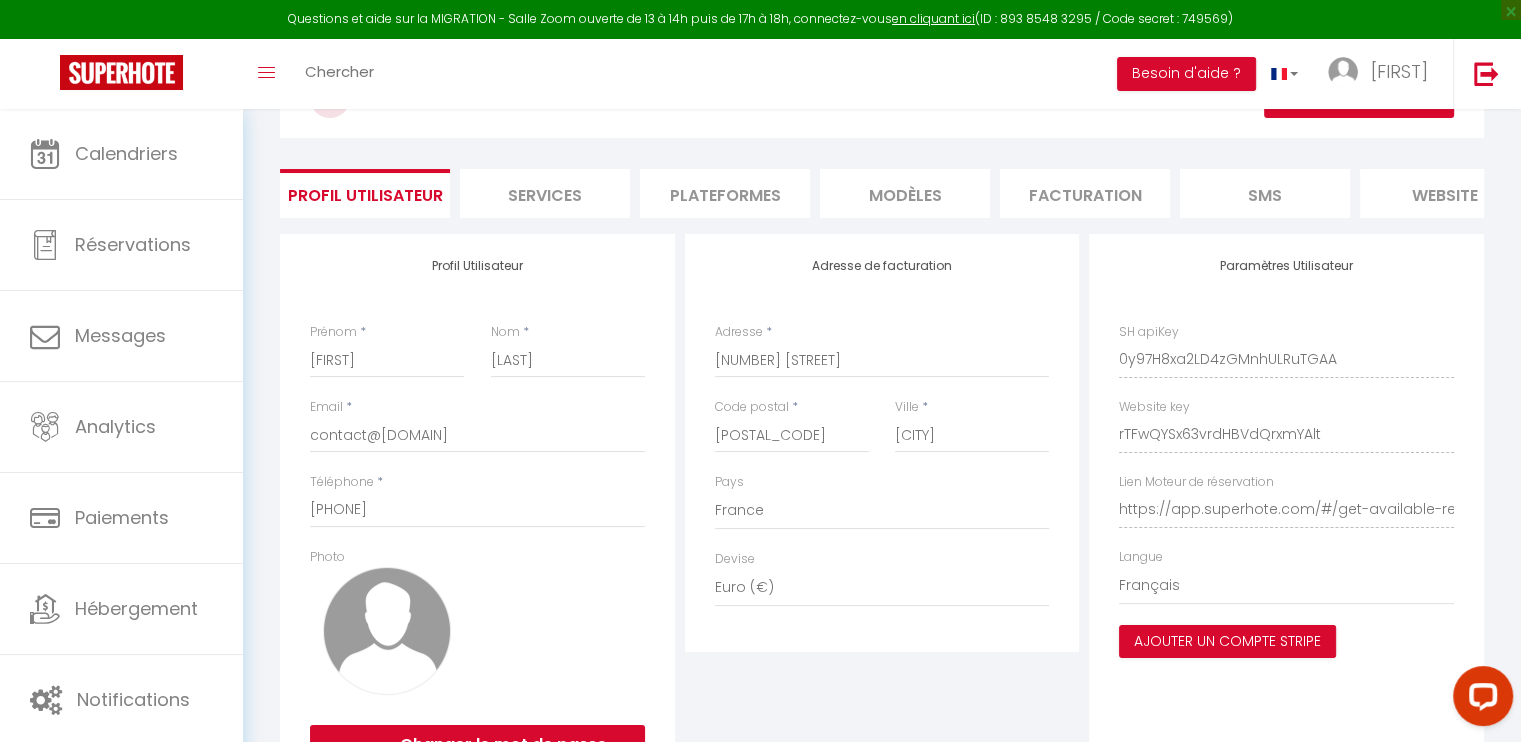 scroll, scrollTop: 97, scrollLeft: 0, axis: vertical 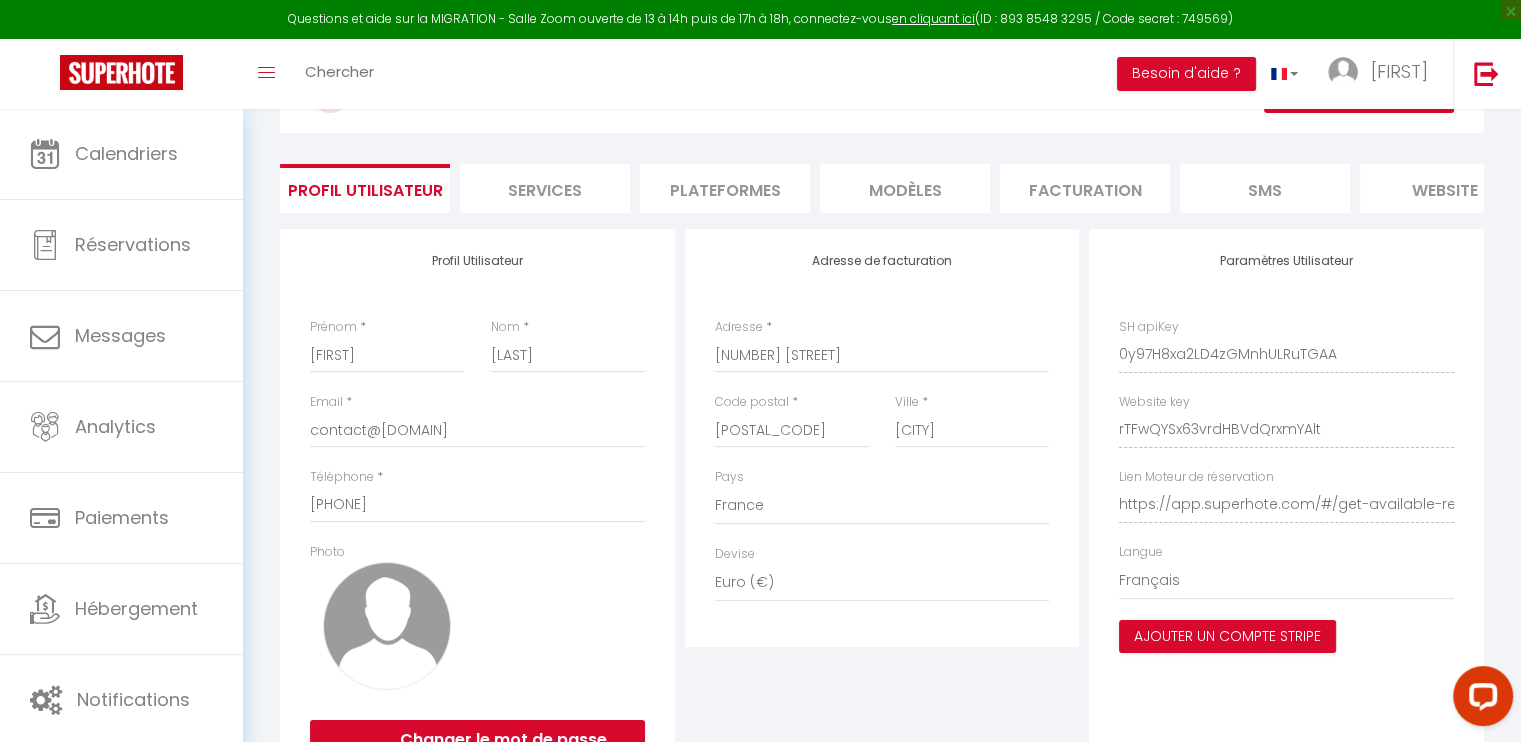 click on "Plateformes" at bounding box center (725, 188) 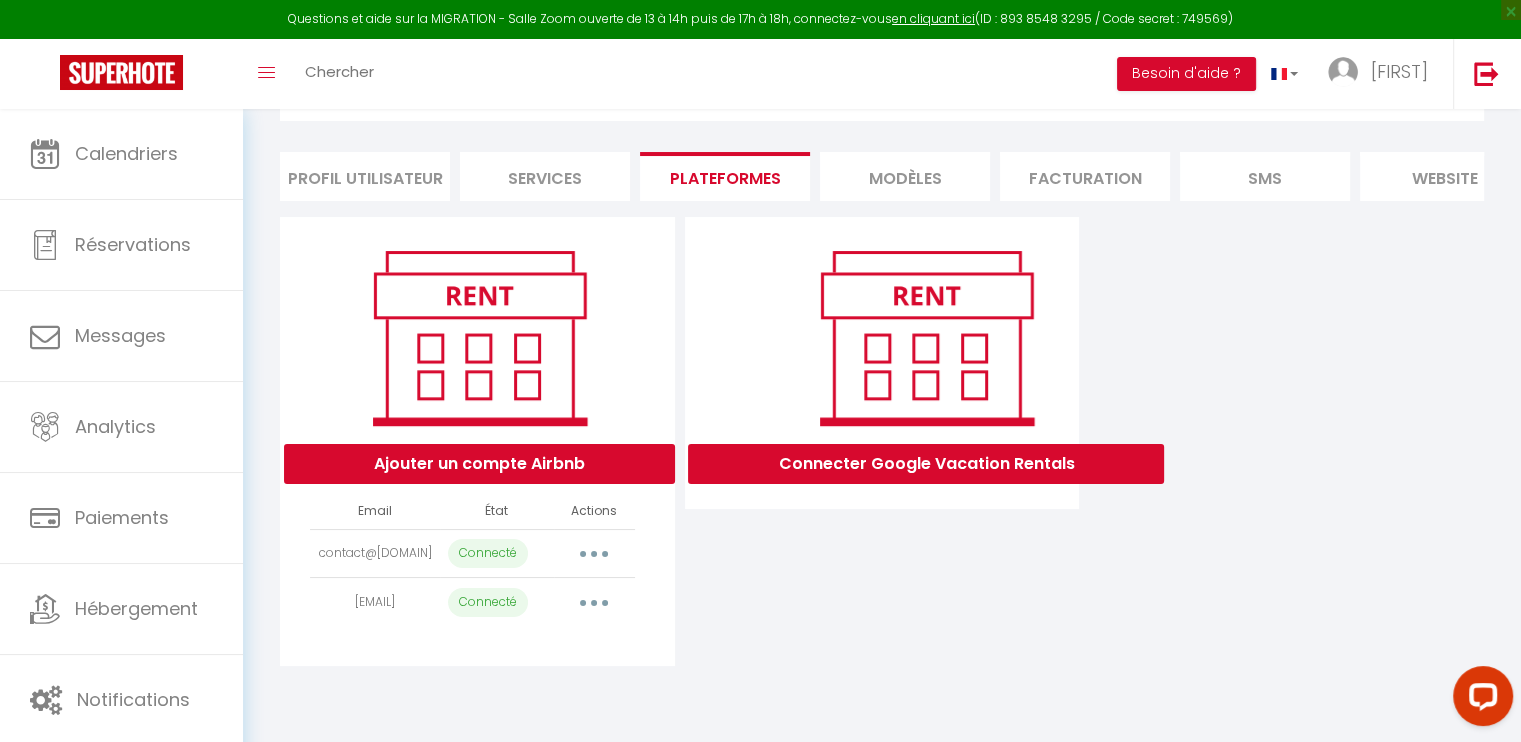 scroll, scrollTop: 114, scrollLeft: 0, axis: vertical 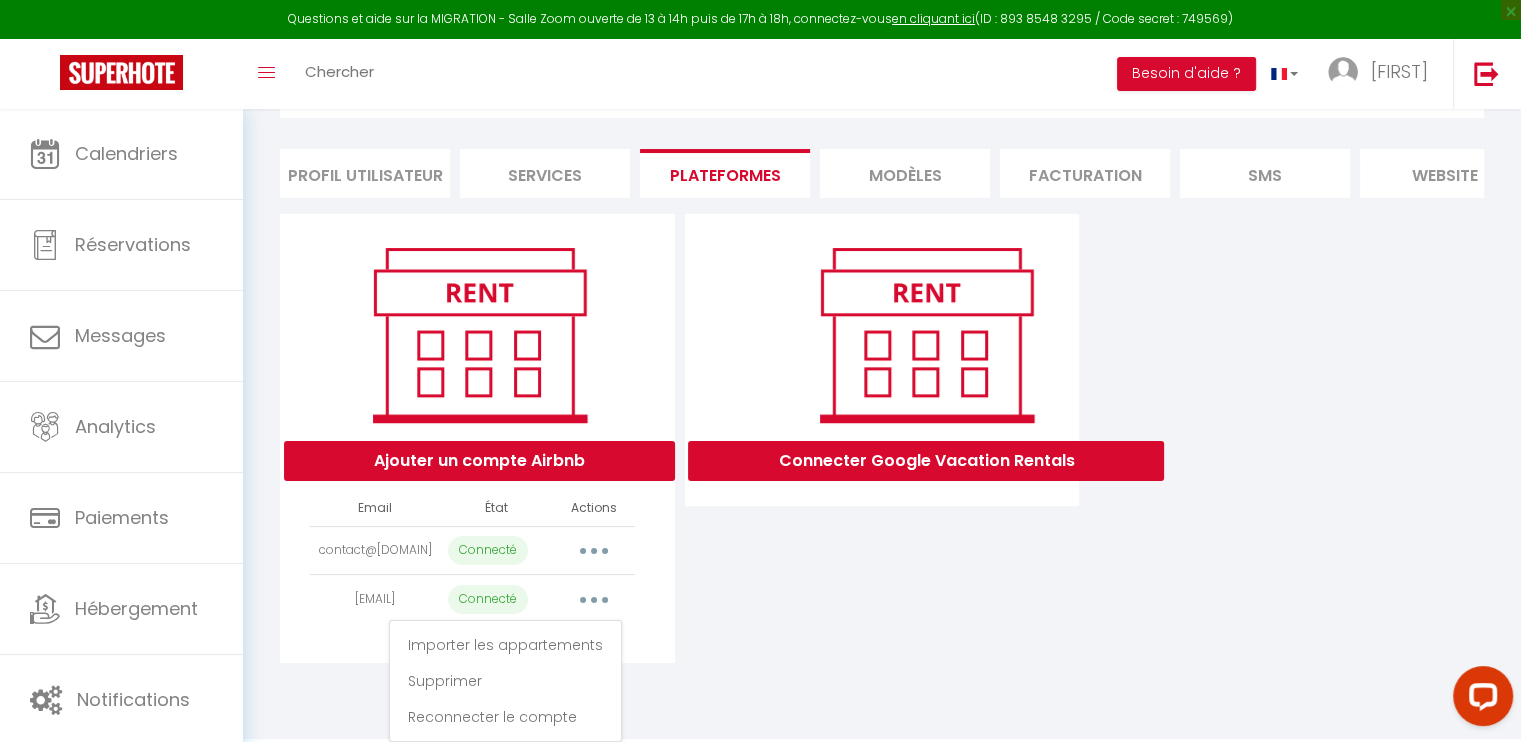 click on "Connecter Google Vacation Rentals" at bounding box center [882, 438] 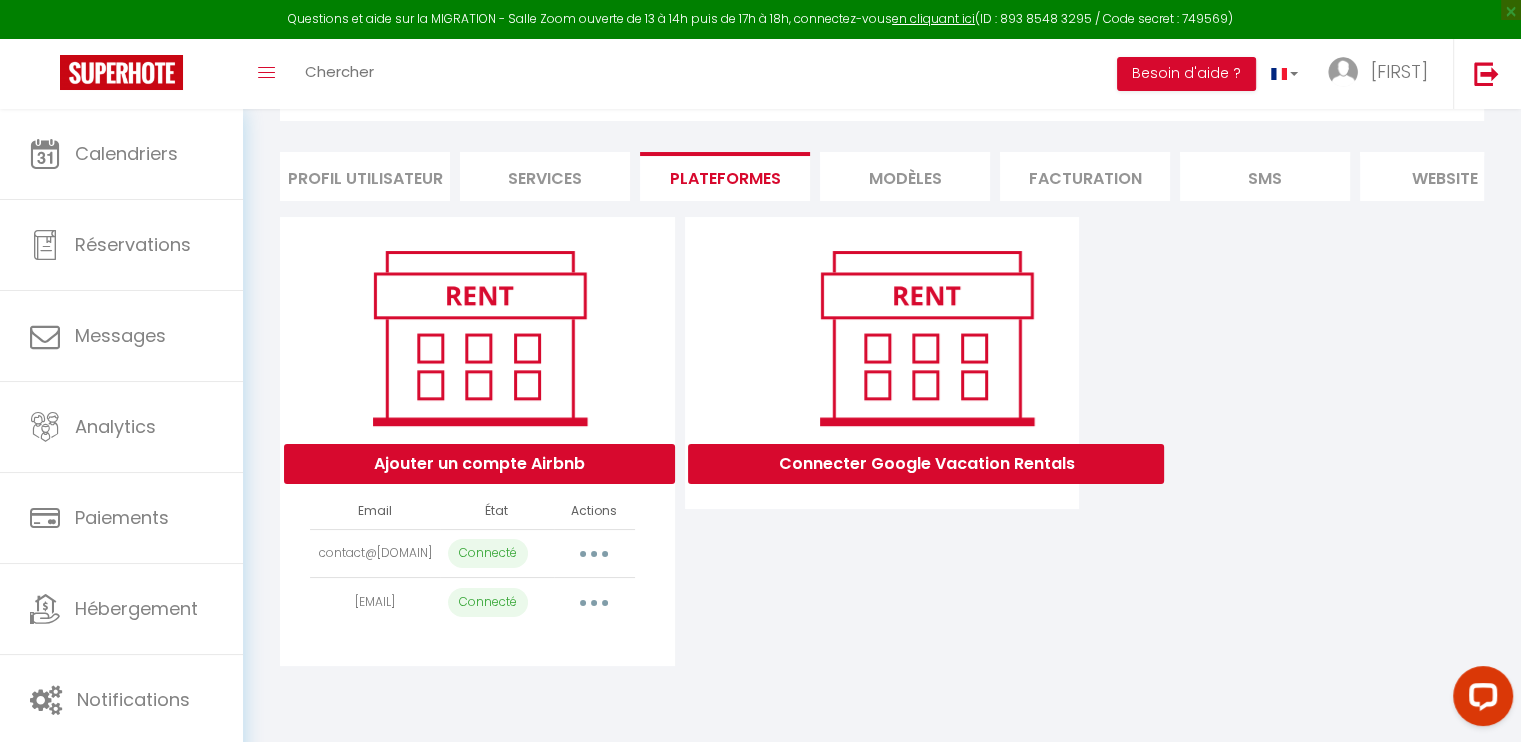 scroll, scrollTop: 90, scrollLeft: 0, axis: vertical 